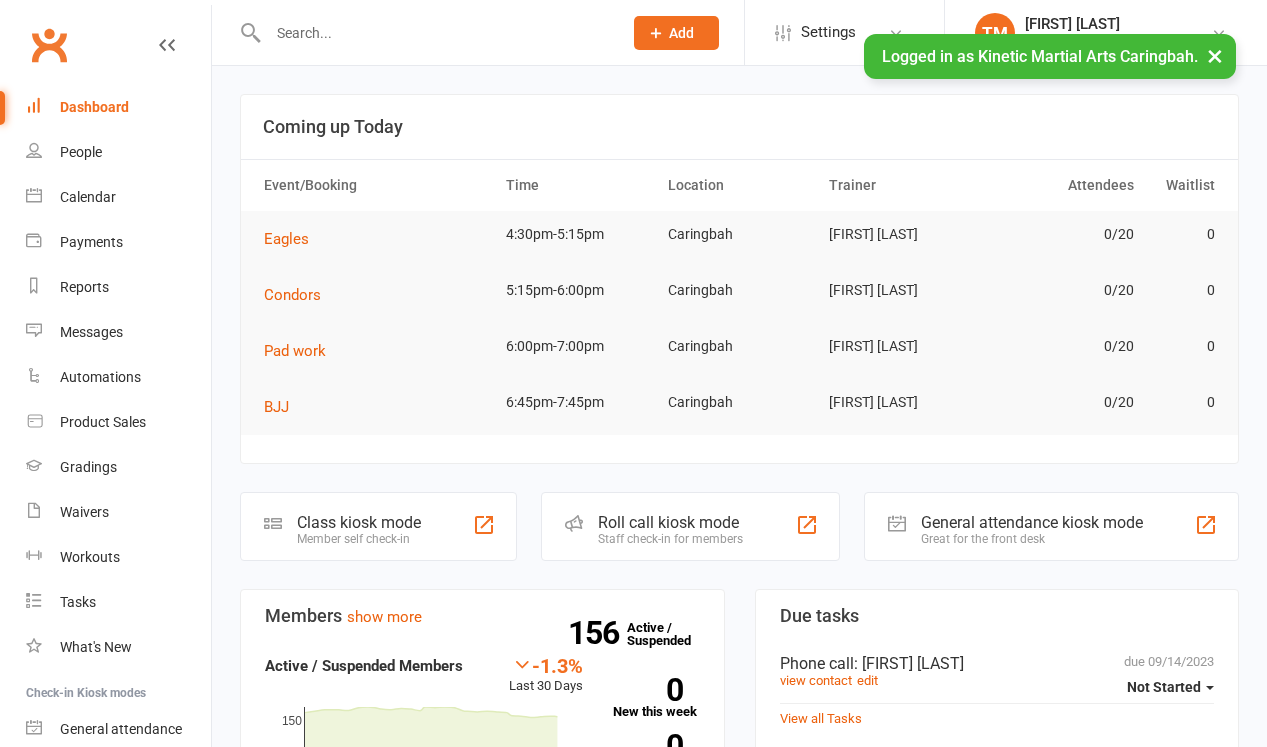 scroll, scrollTop: 0, scrollLeft: 0, axis: both 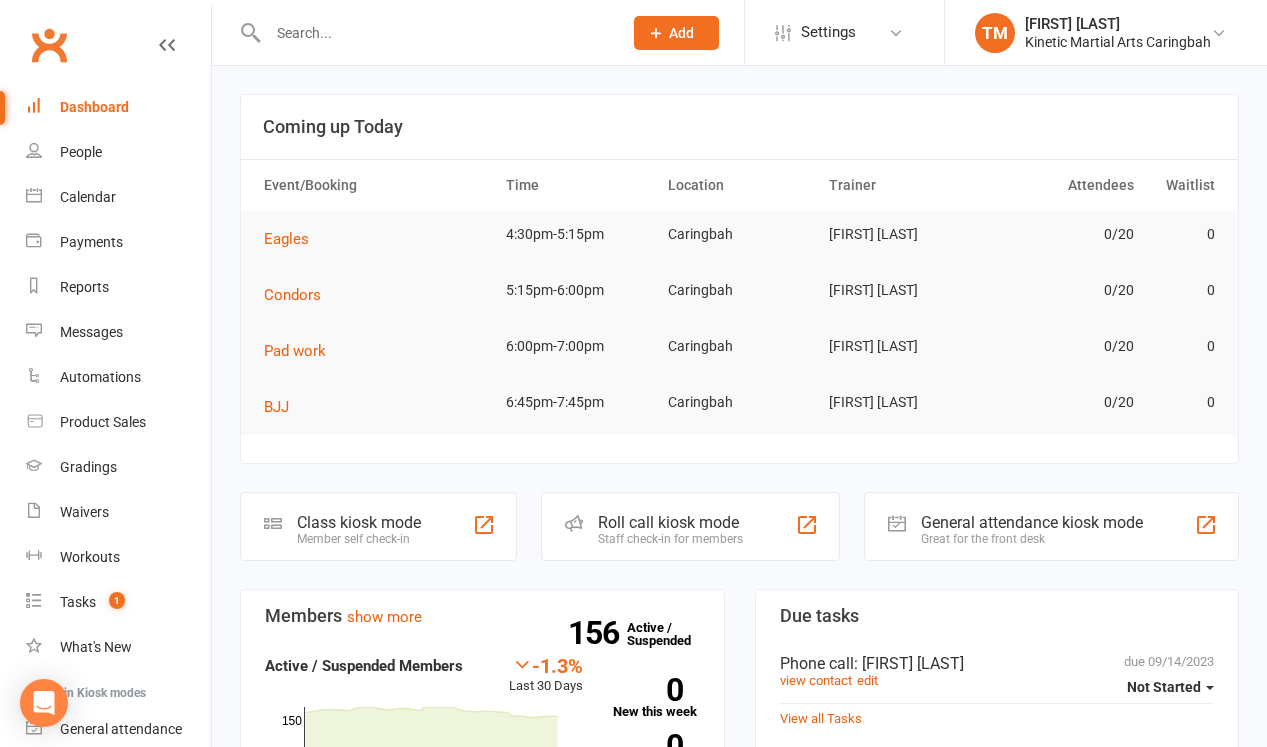 click 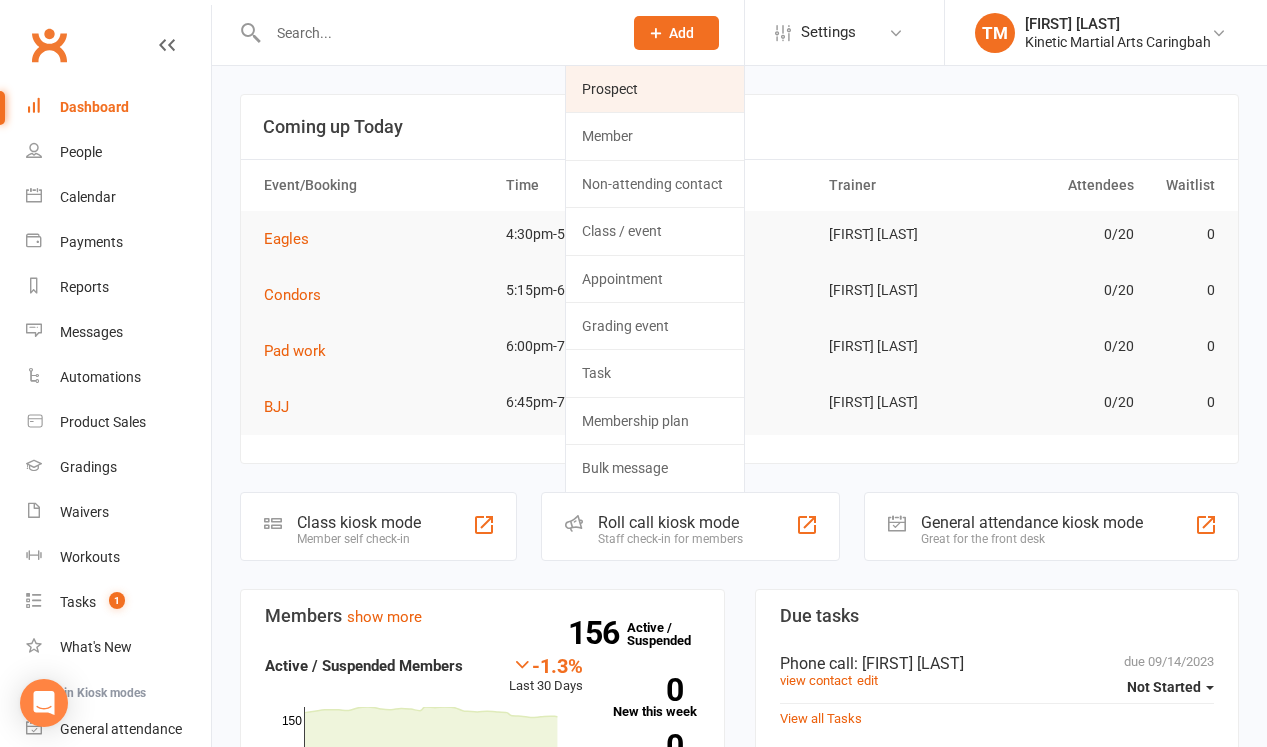click on "Prospect" 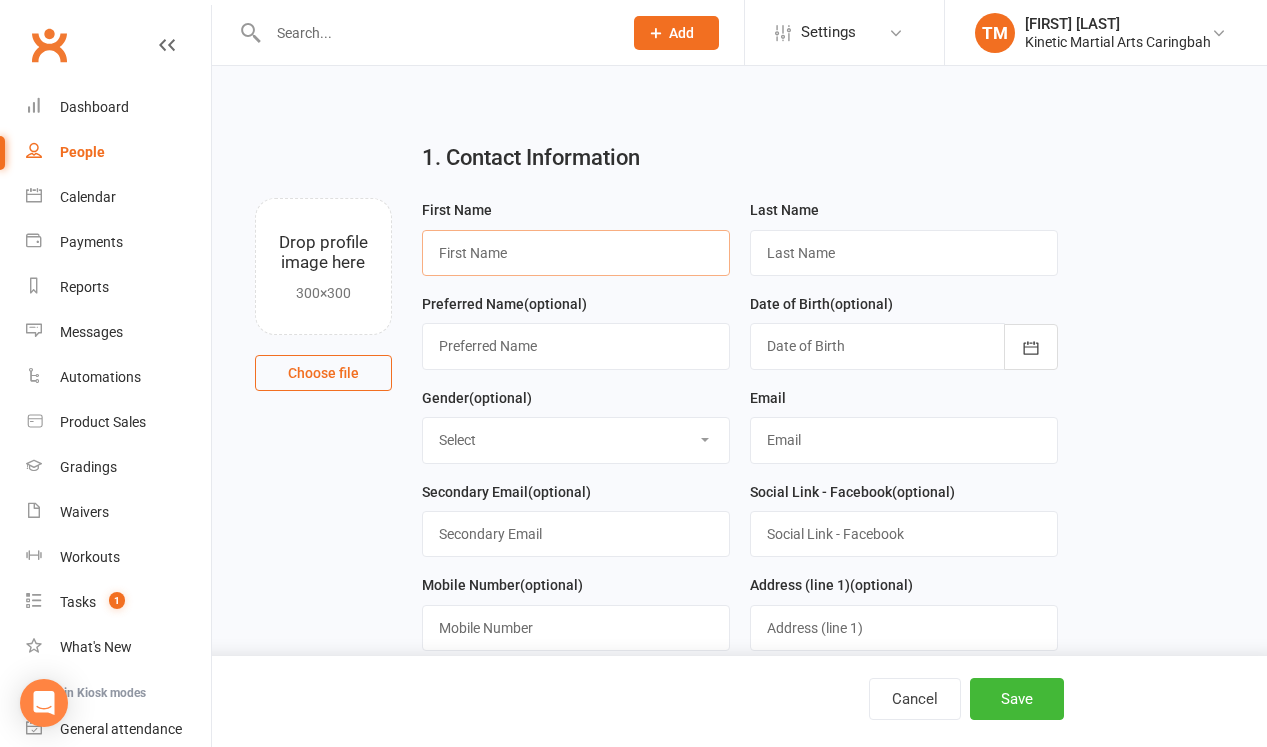 click at bounding box center (576, 253) 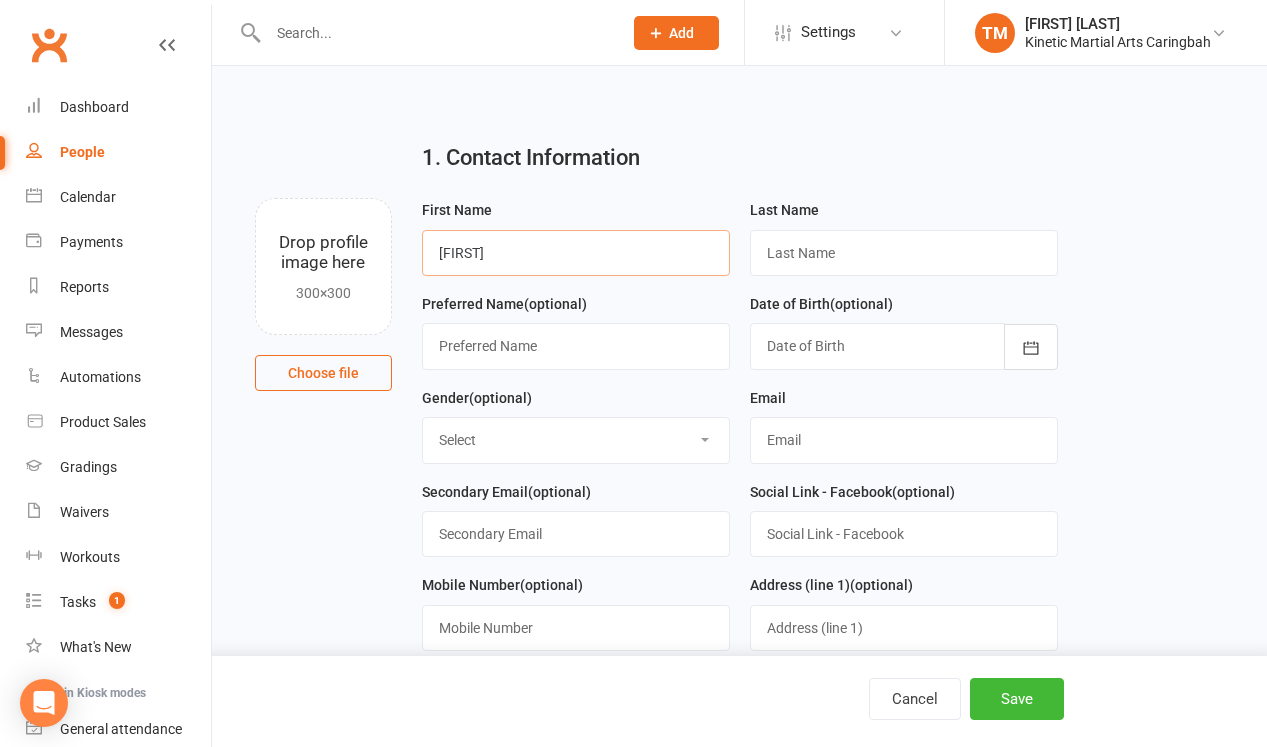 type on "[FIRST]" 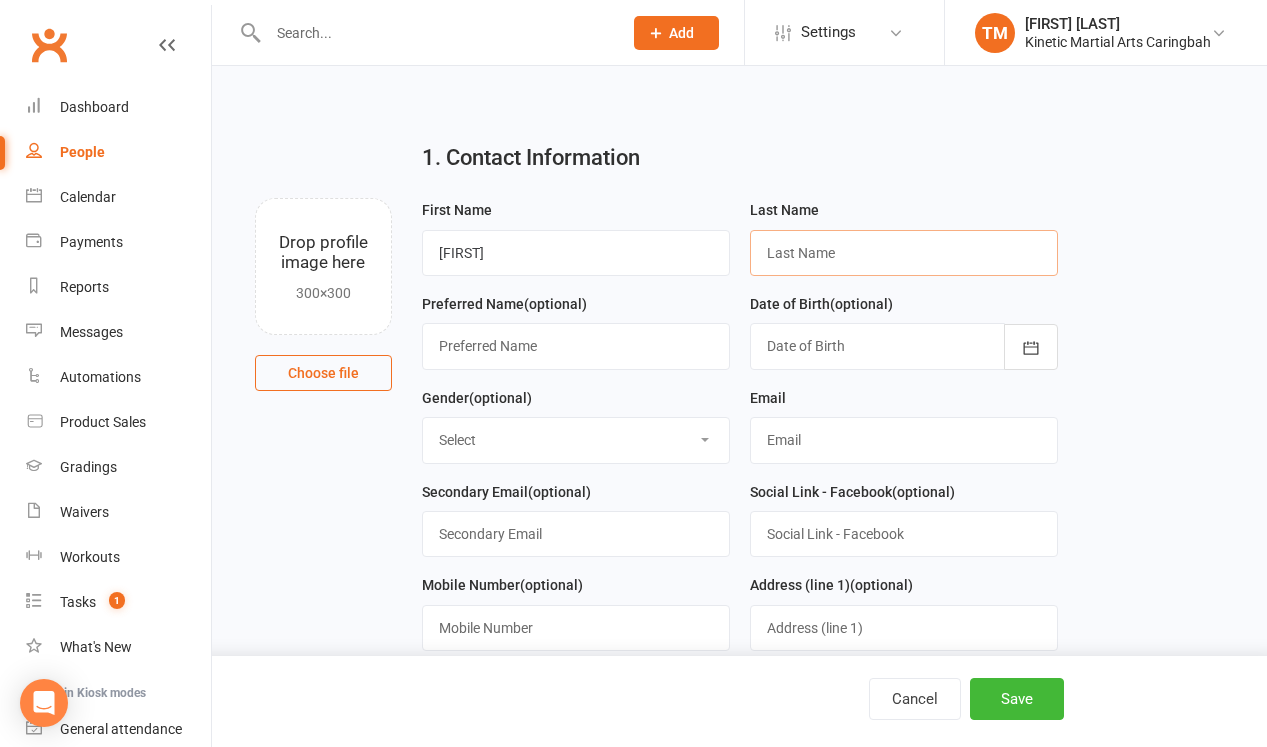paste on "[FIRST] [LAST]" 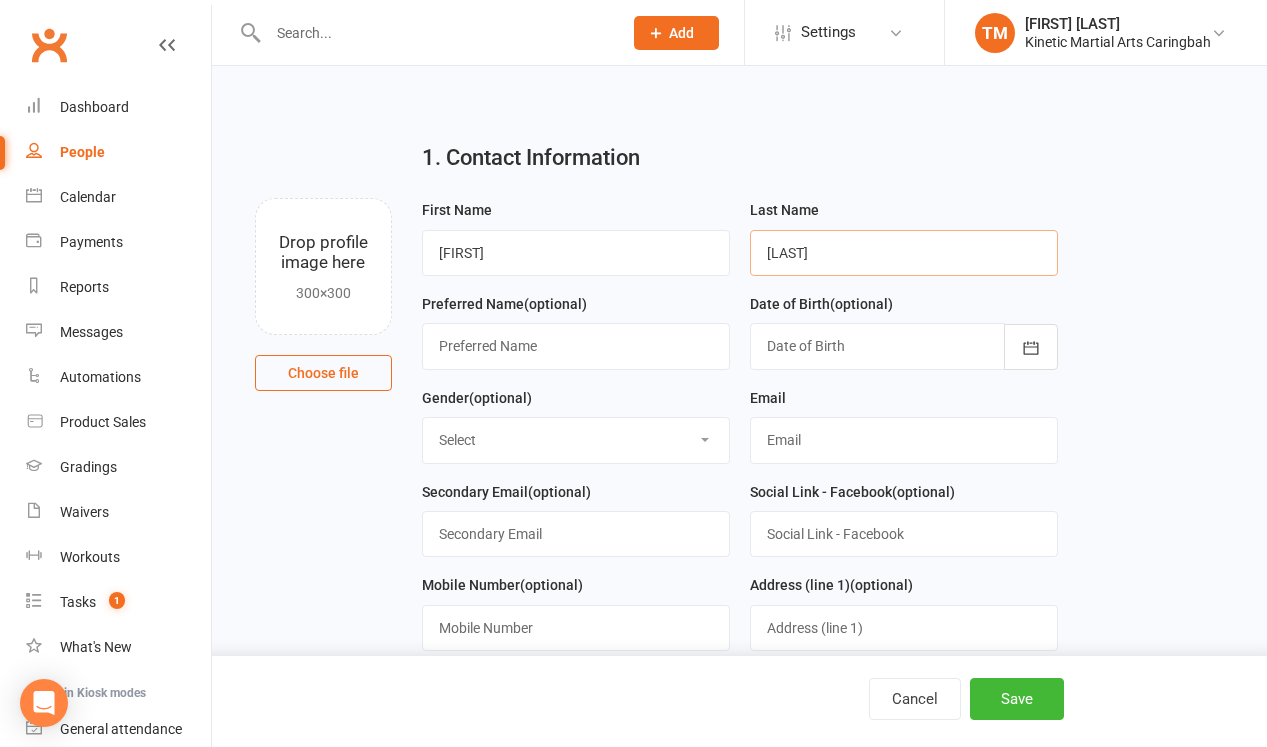 type on "[LAST]" 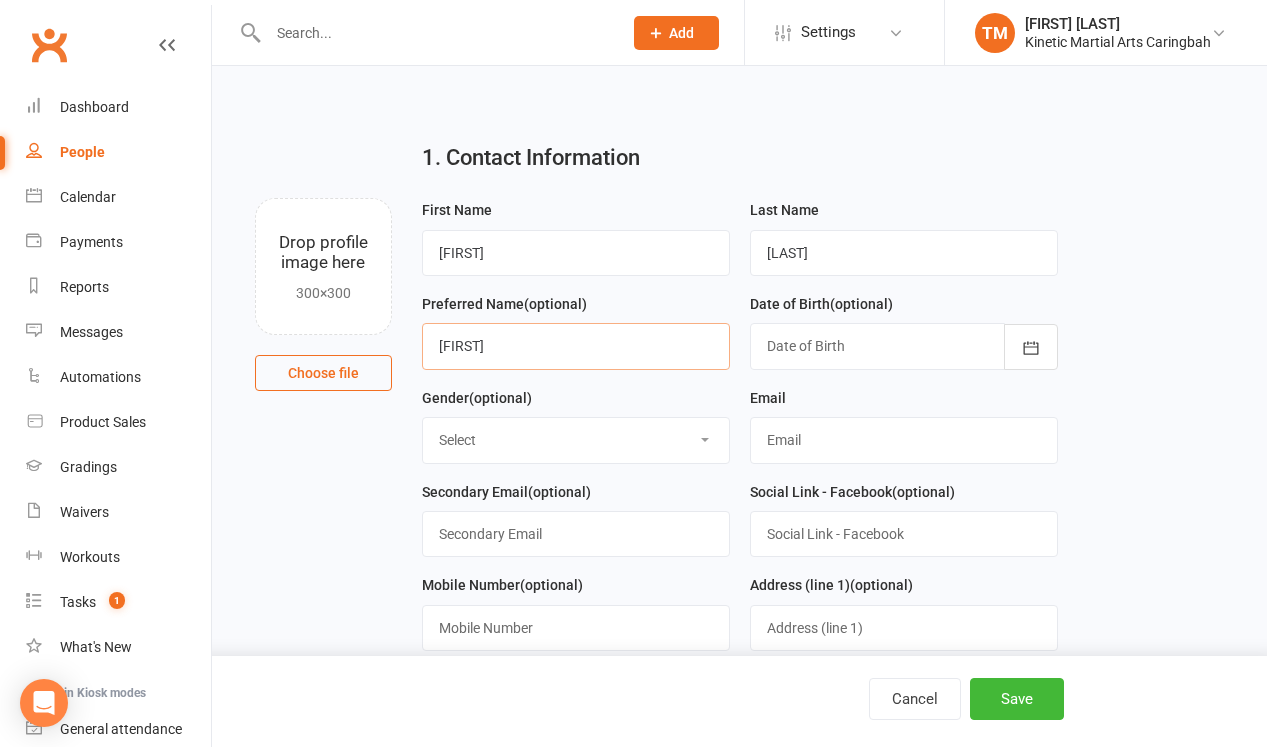 type on "[FIRST]" 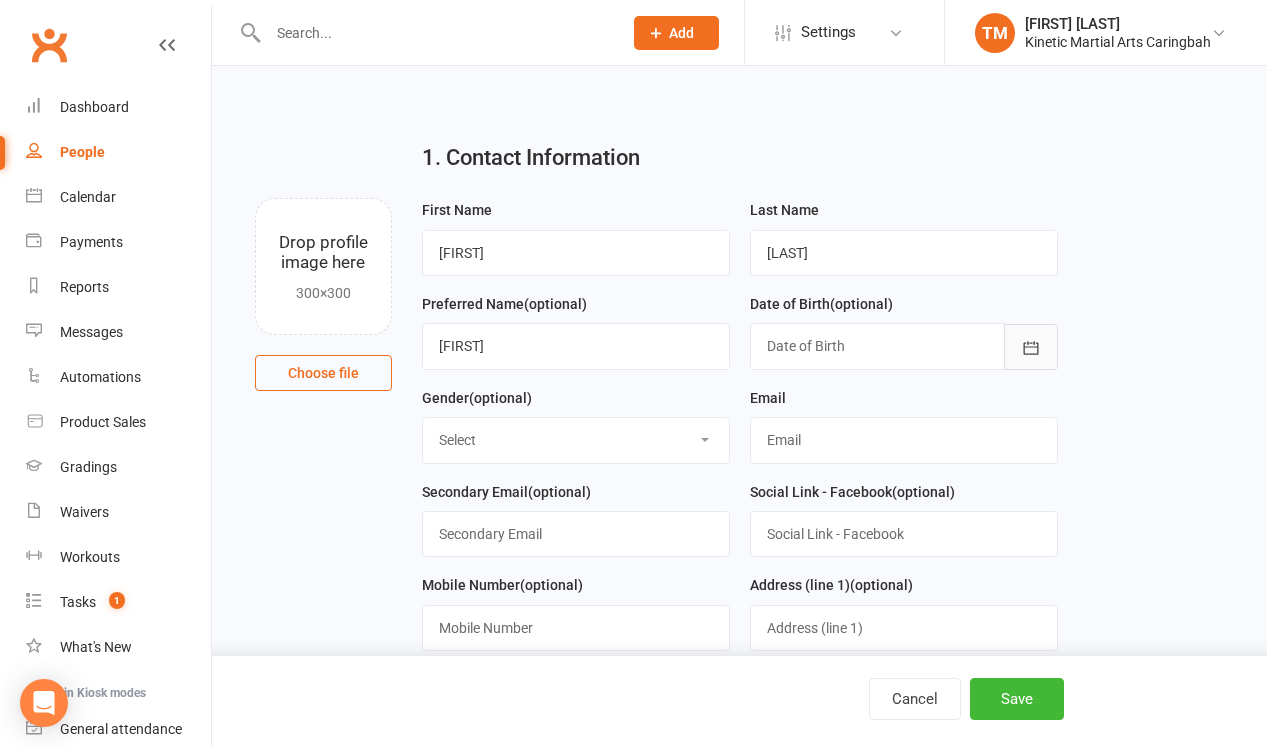 type 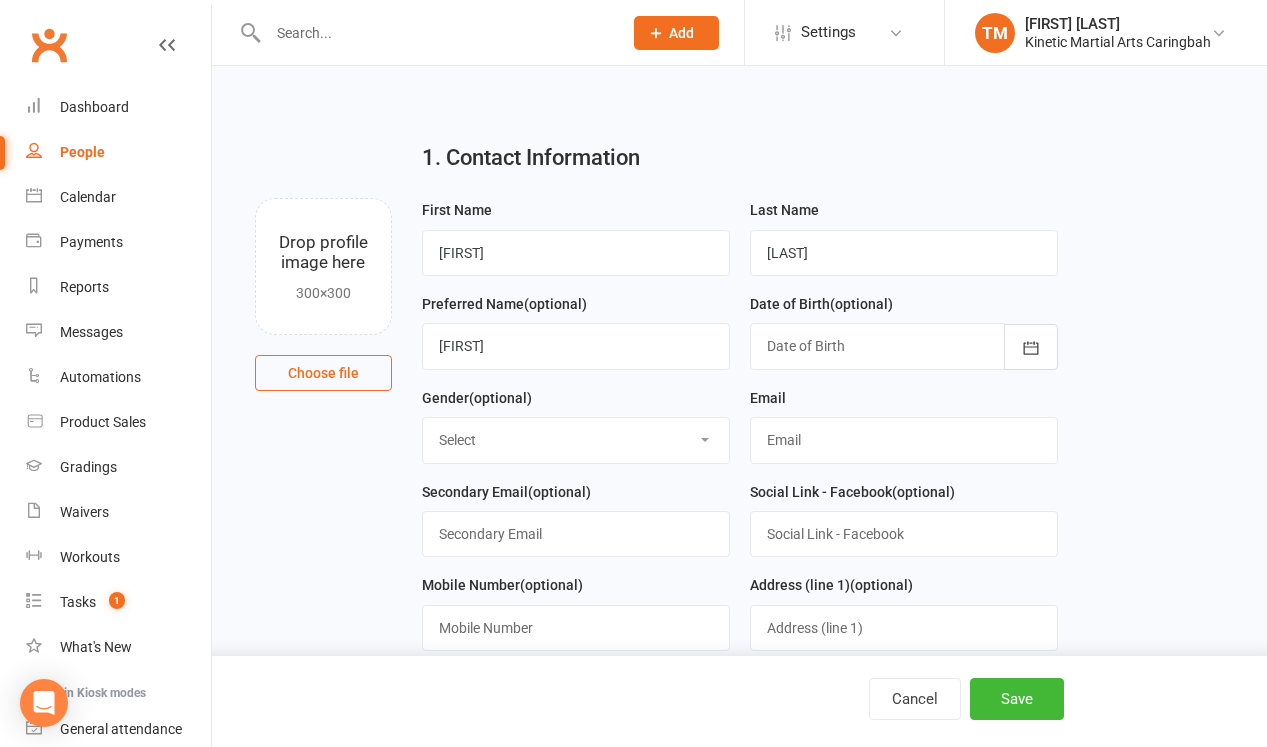 select on "Female" 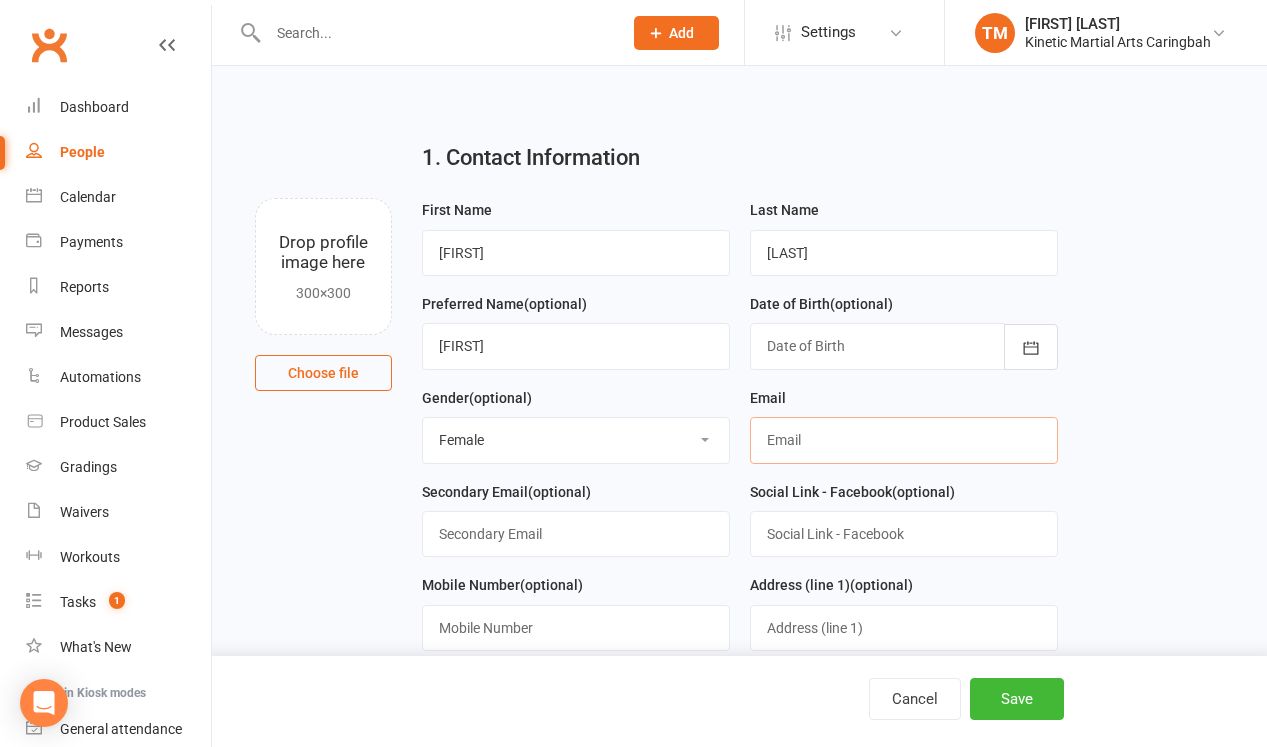 paste on "[PHONE] [EMAIL]" 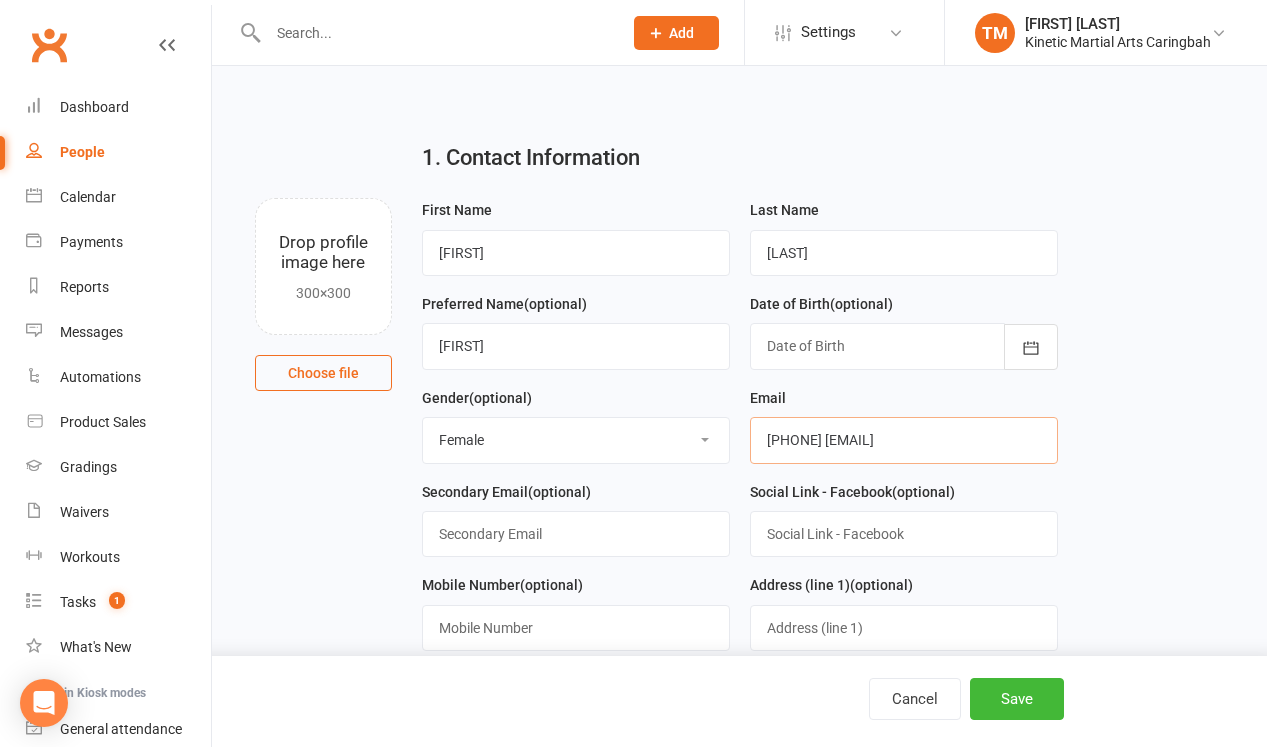 scroll, scrollTop: 0, scrollLeft: 4, axis: horizontal 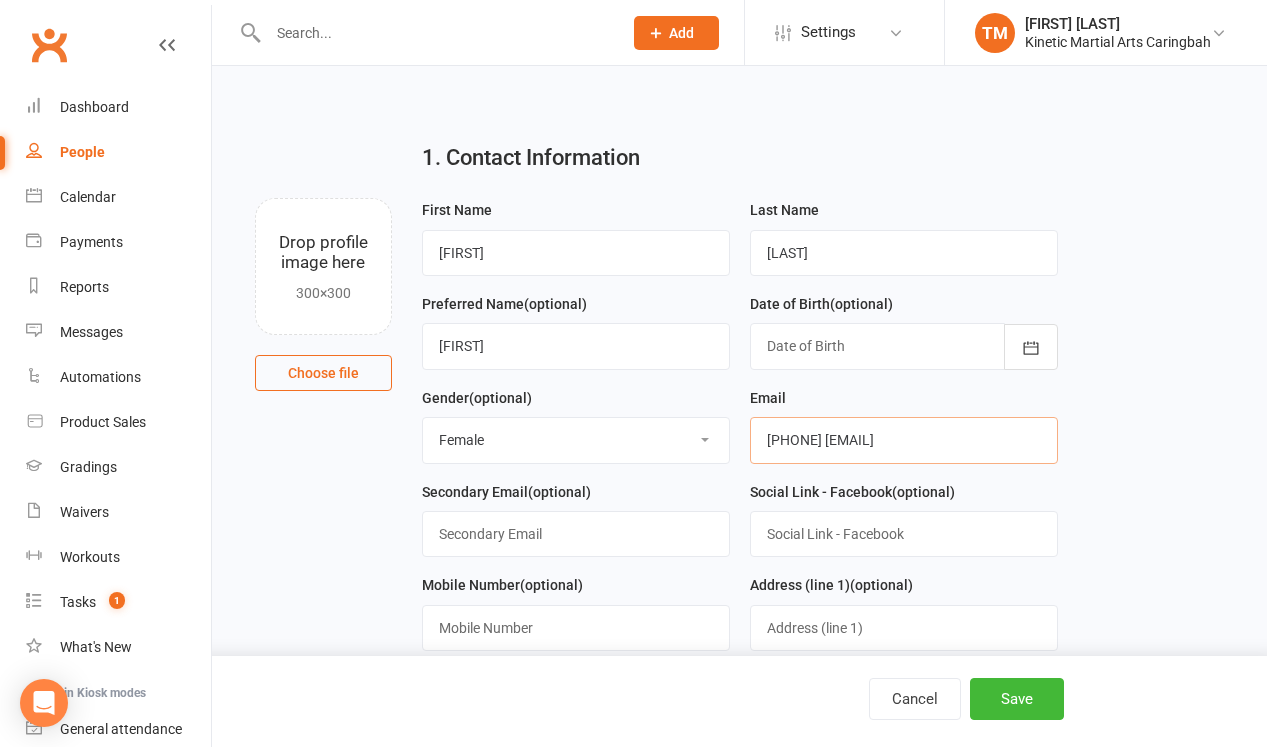 click on "[PHONE] [EMAIL]" at bounding box center [904, 440] 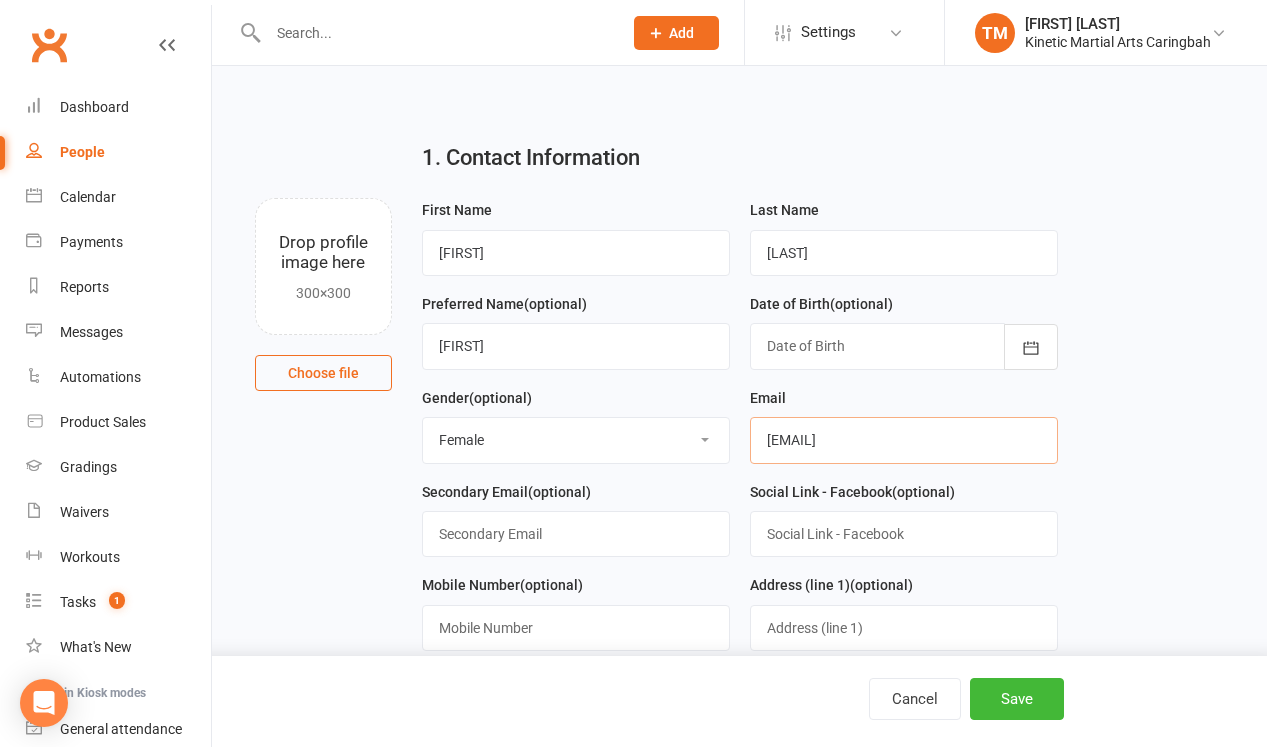 type on "[EMAIL]" 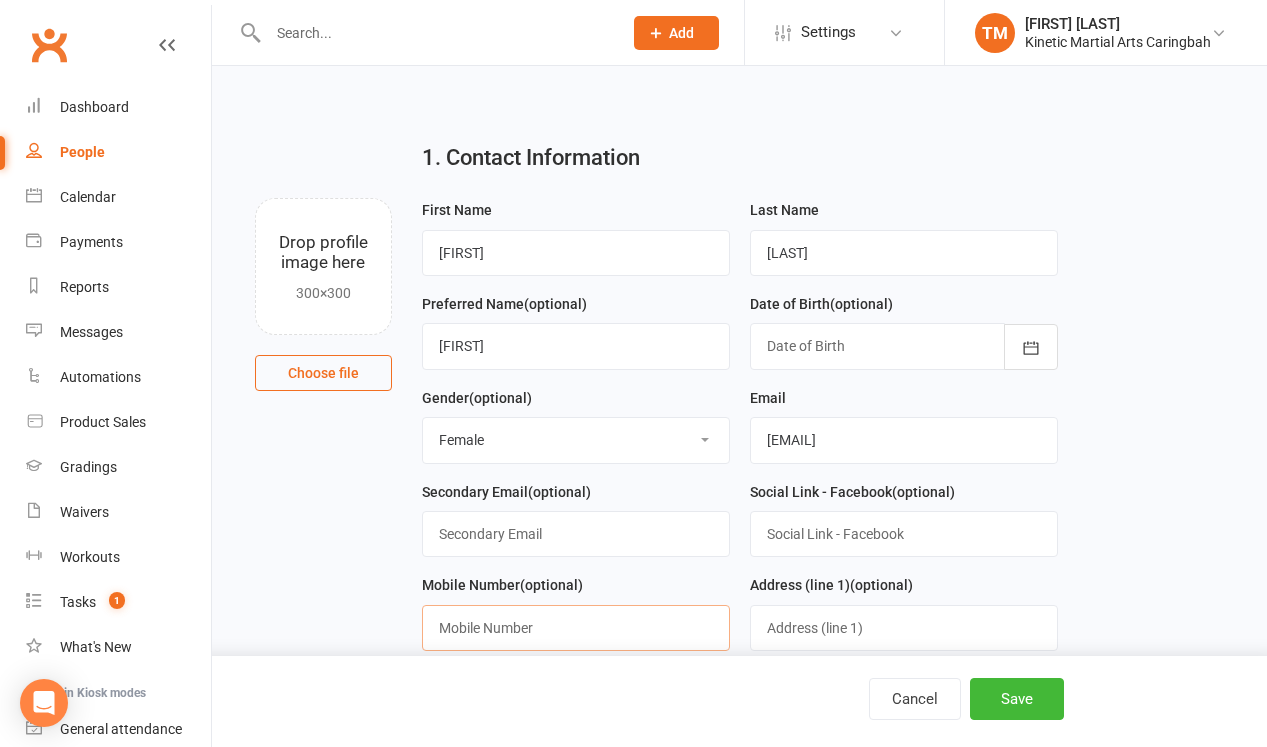 paste on "[PHONE] [EMAIL]" 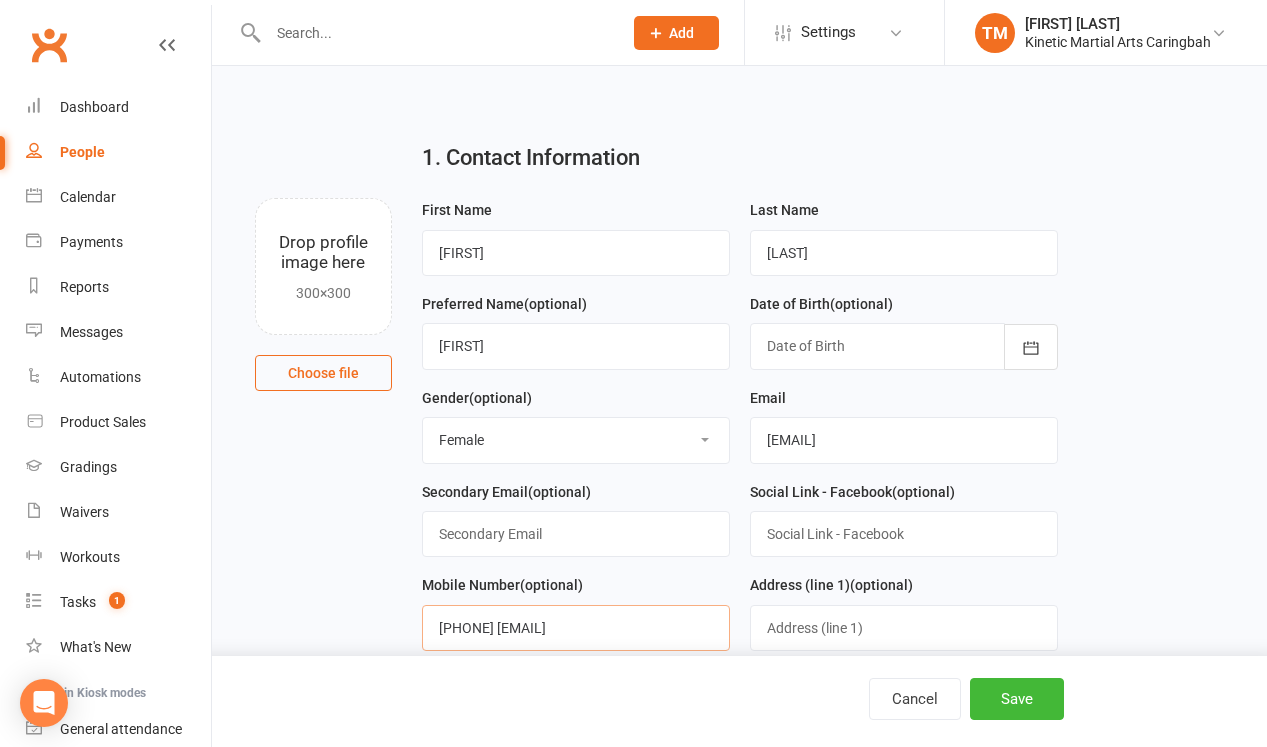 scroll, scrollTop: 0, scrollLeft: 4, axis: horizontal 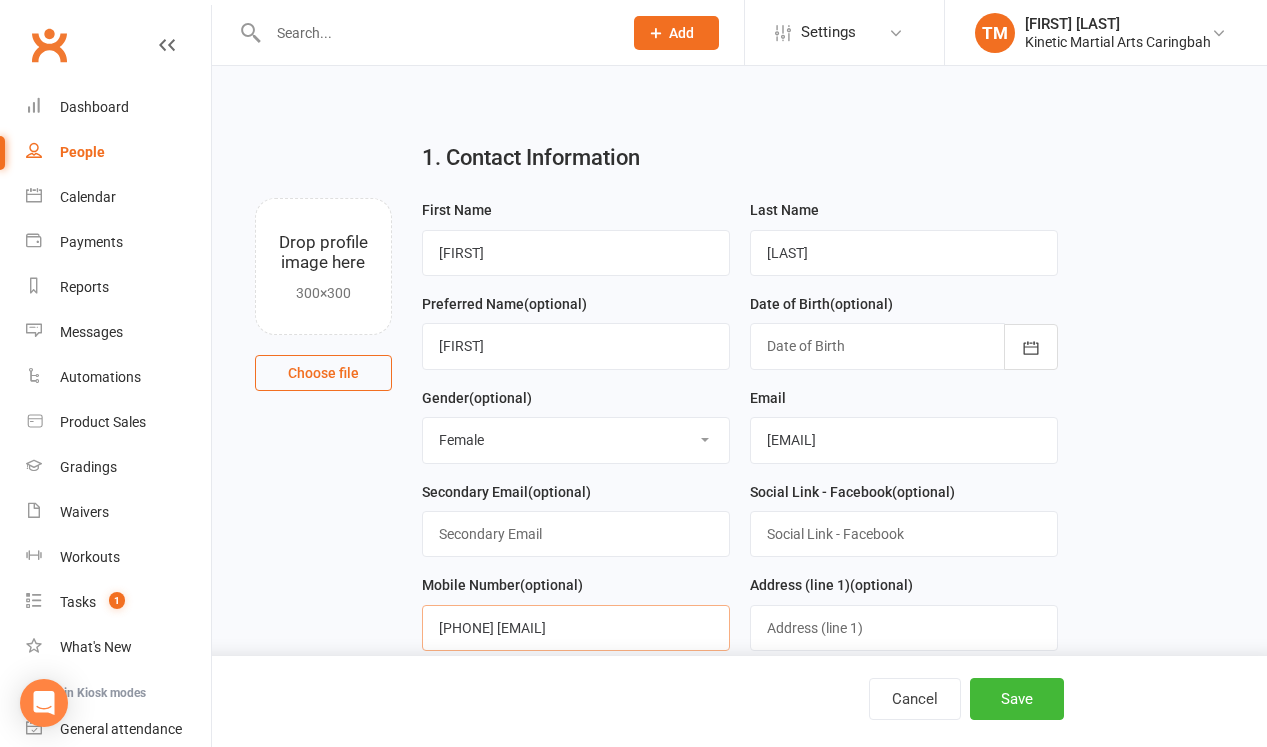 click on "[PHONE] [EMAIL]" at bounding box center (576, 628) 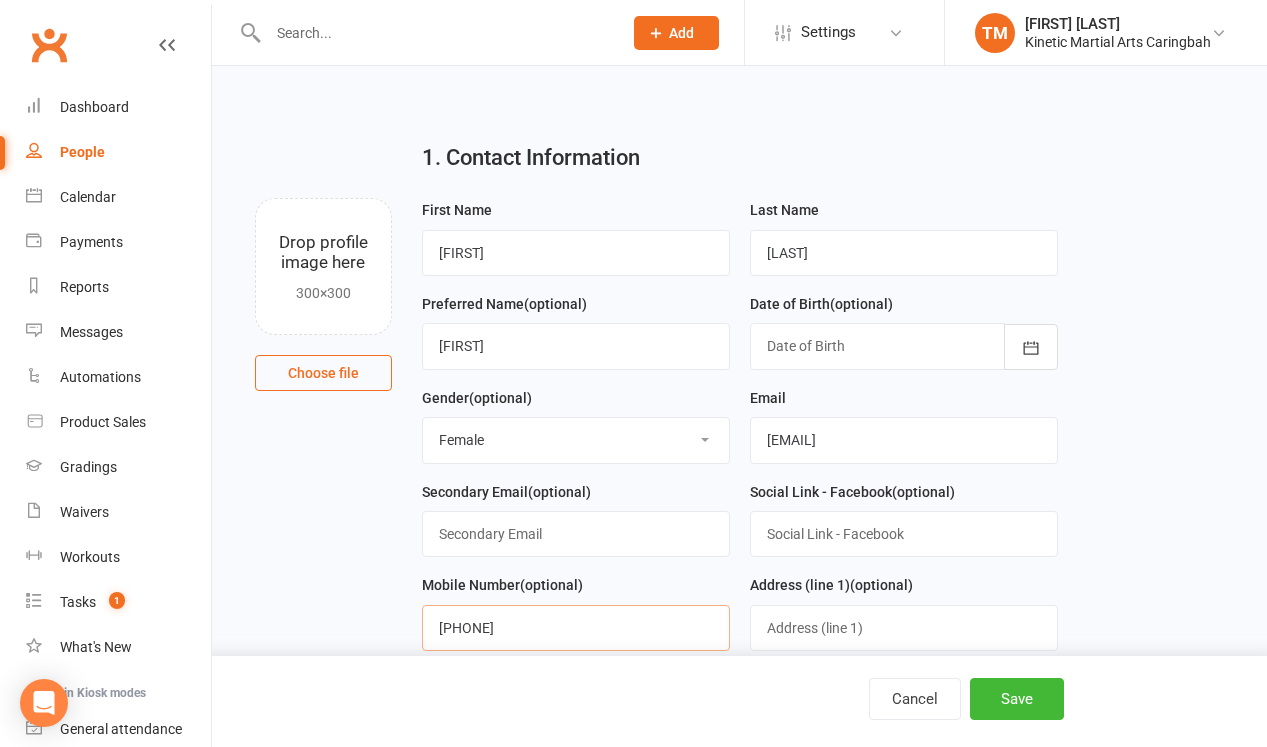 scroll, scrollTop: 0, scrollLeft: 0, axis: both 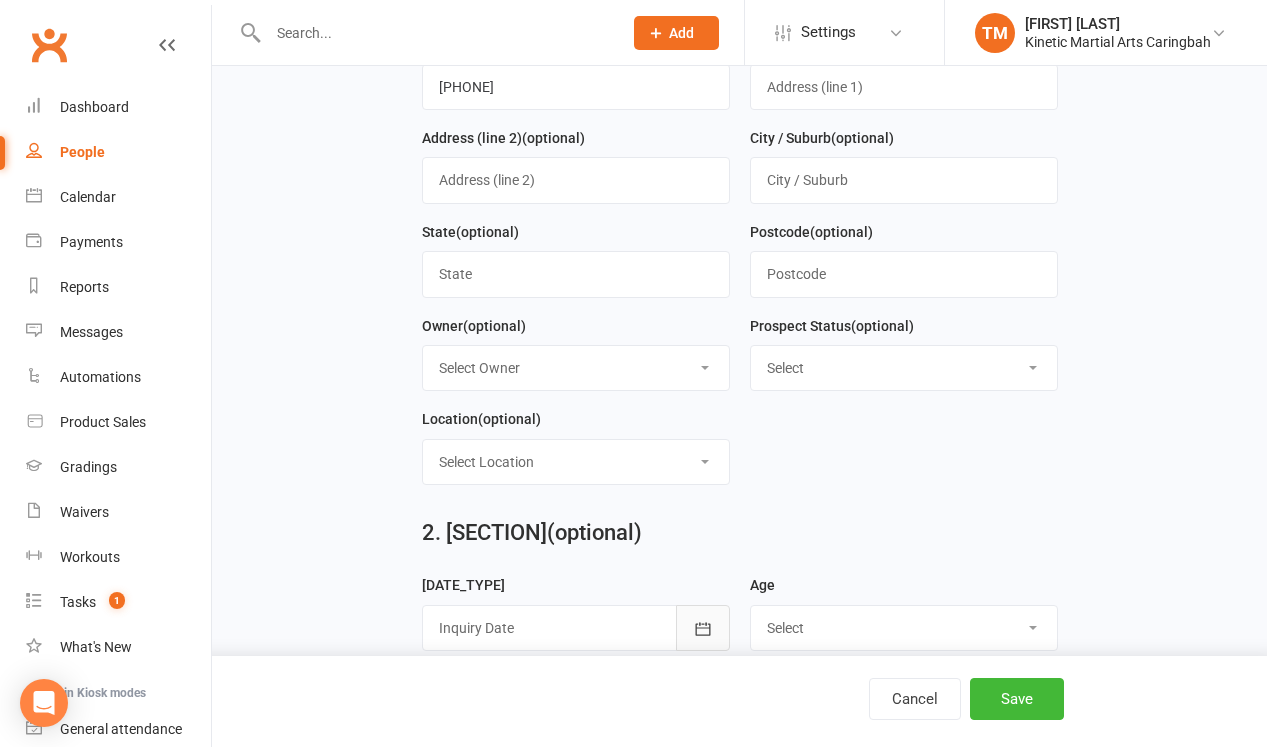 click 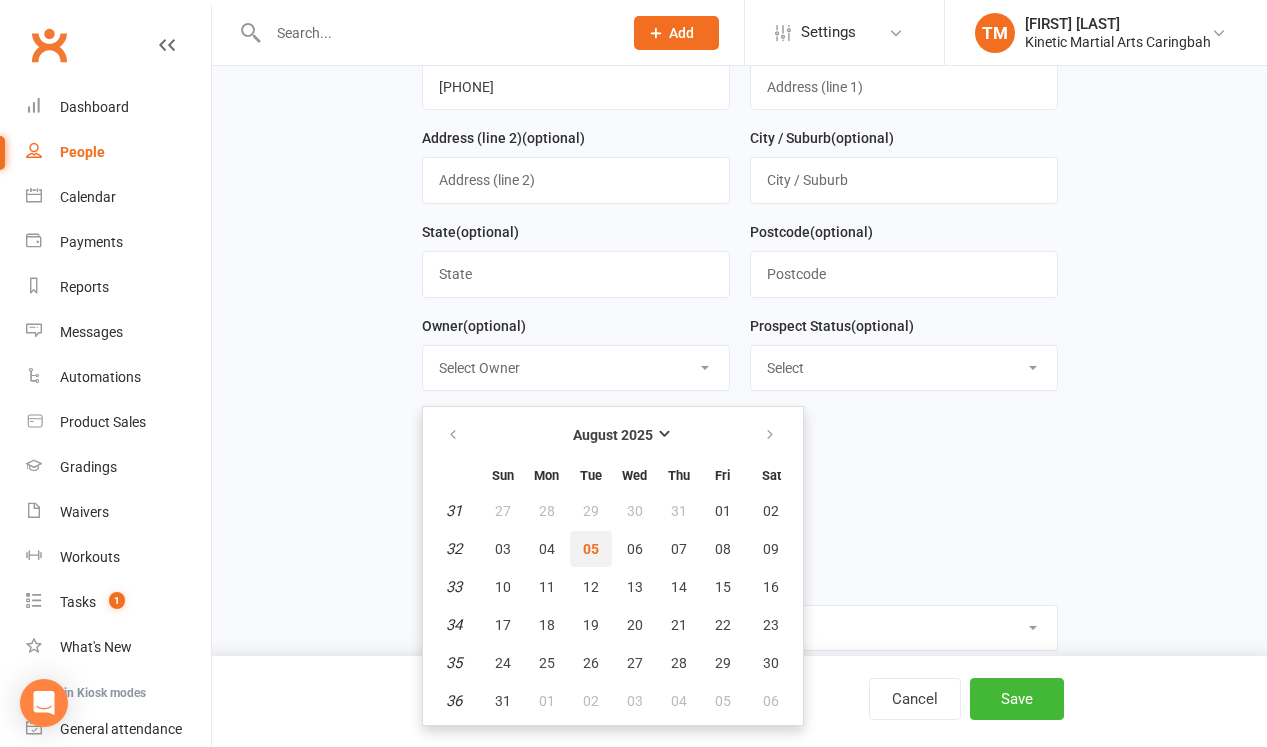 click on "05" at bounding box center (591, 549) 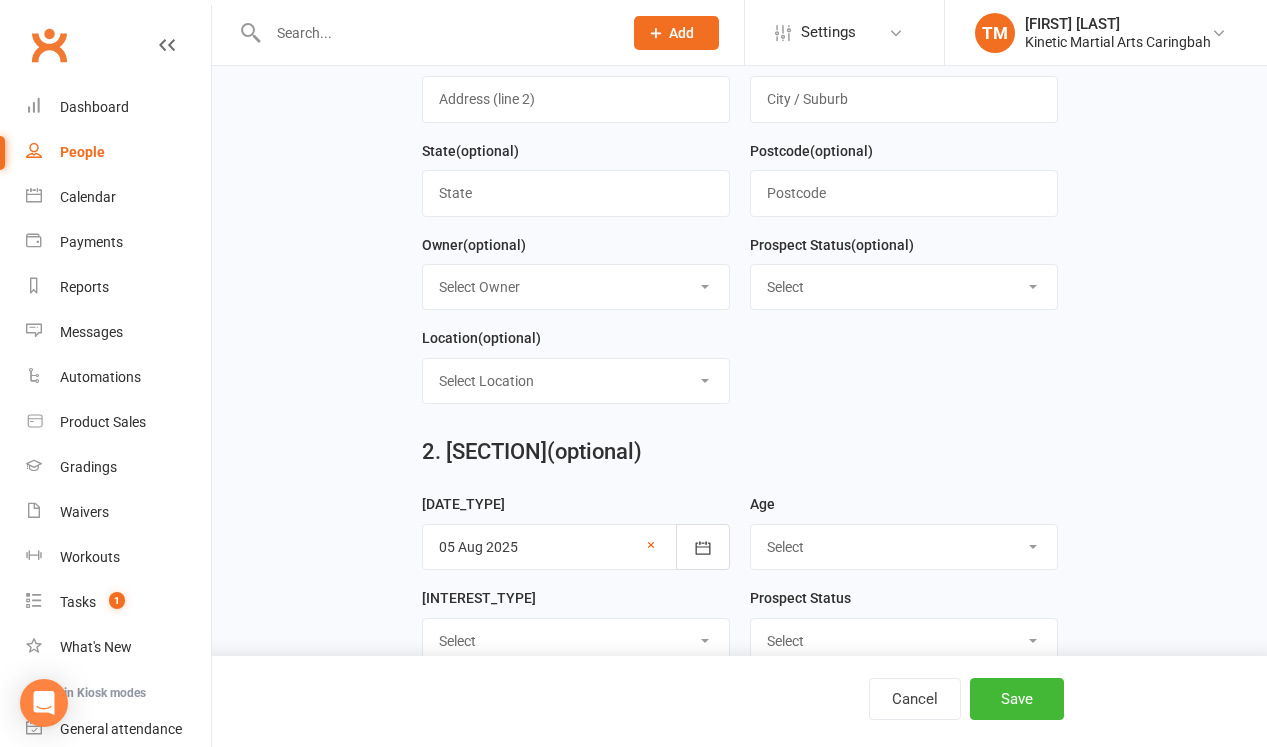 scroll, scrollTop: 729, scrollLeft: 0, axis: vertical 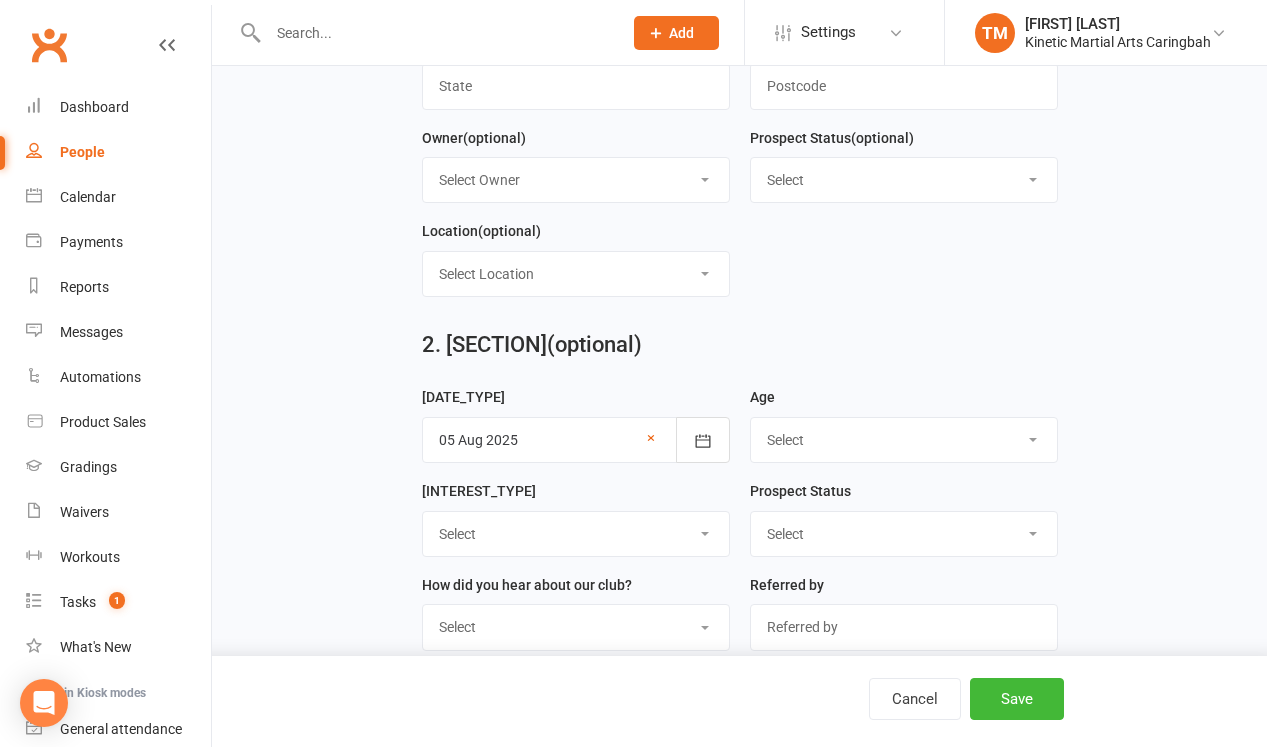 click on "Select [AGE_GROUP] [AGE_GROUP] [AGE_GROUP] [AGE_GROUP] [AGE_GROUP] [AGE_GROUP] [AGE_GROUP] [FAMILY_STATUS]" at bounding box center (904, 440) 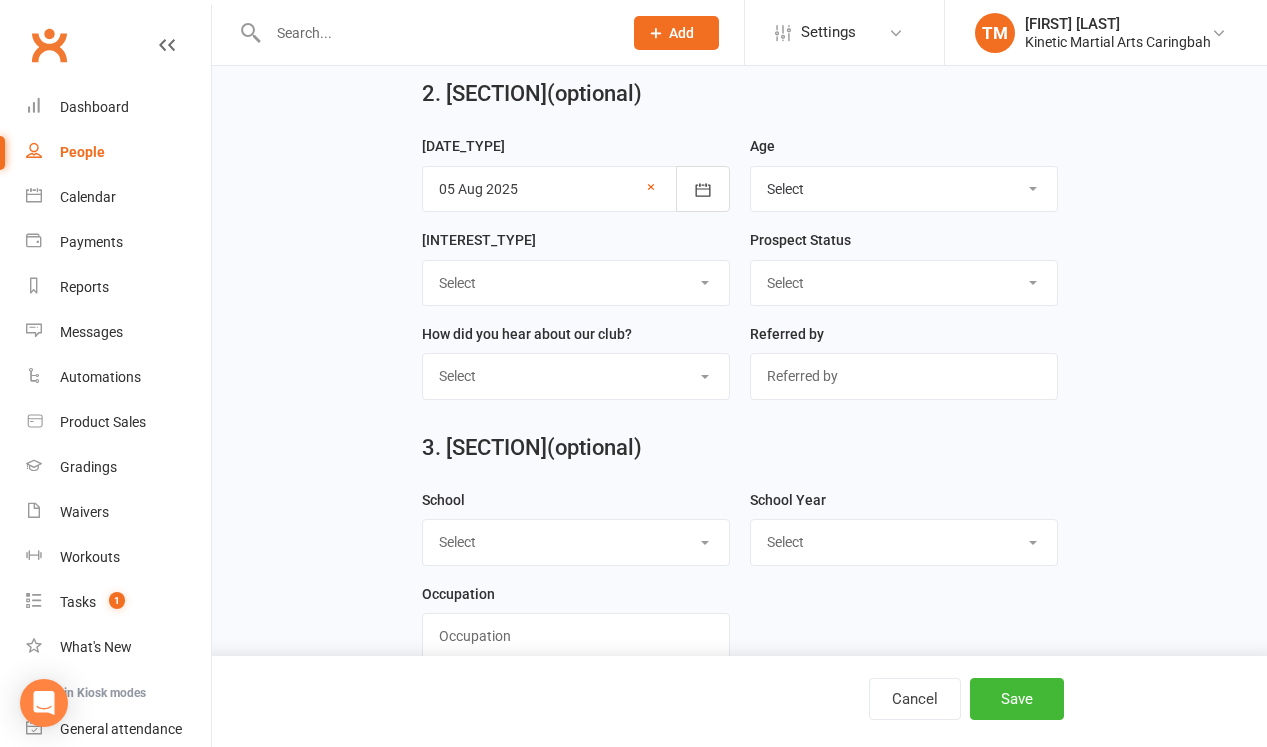 scroll, scrollTop: 1046, scrollLeft: 0, axis: vertical 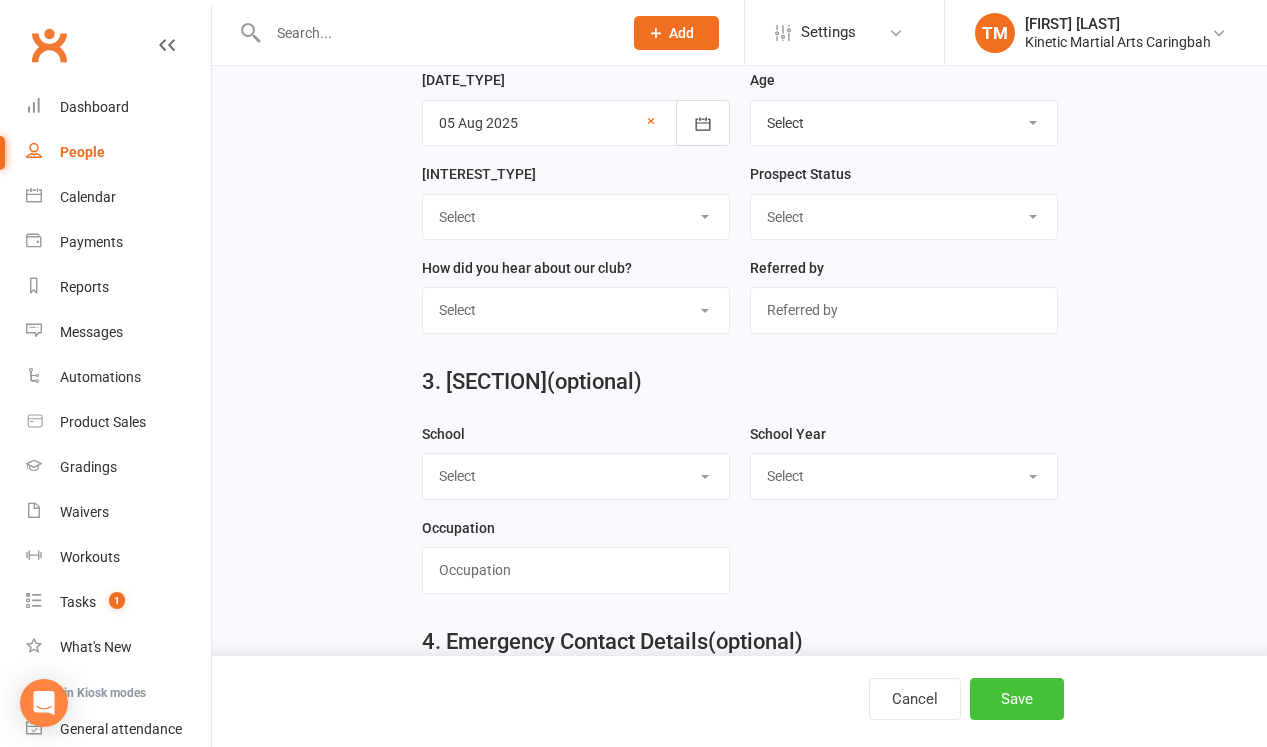 click on "Save" at bounding box center (1017, 699) 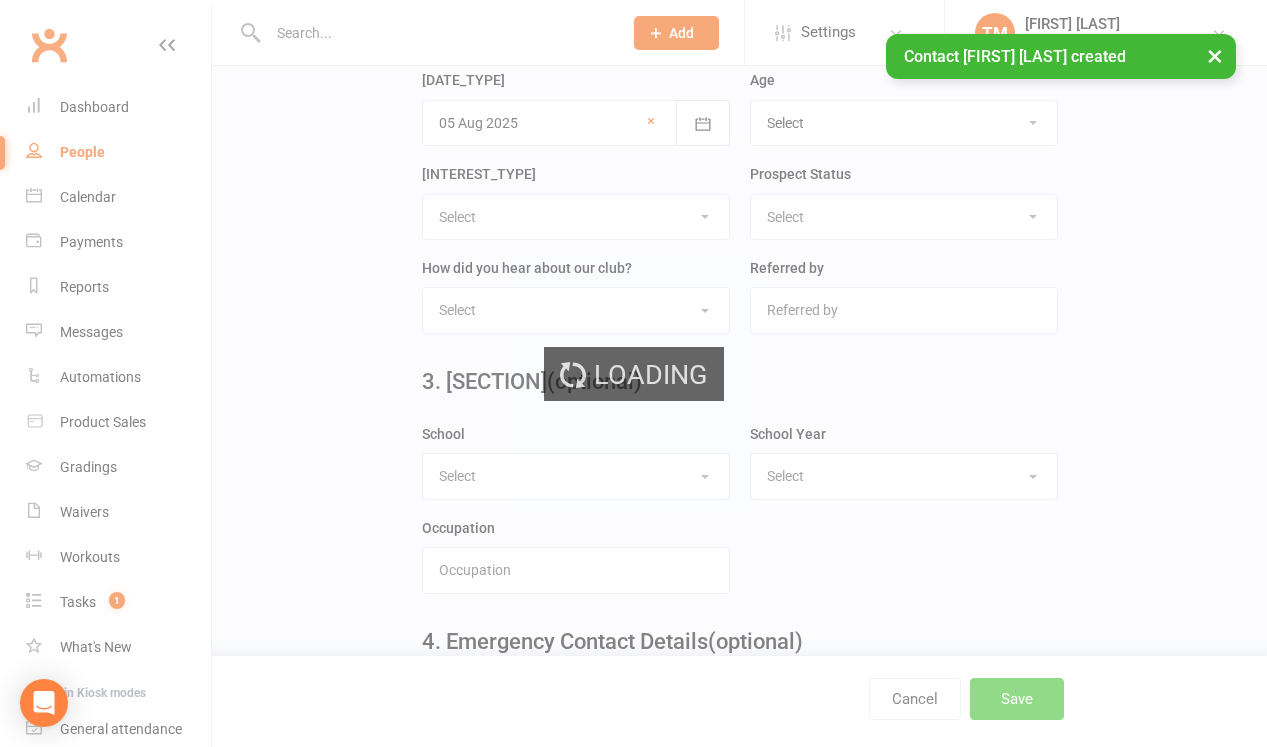 scroll, scrollTop: 0, scrollLeft: 0, axis: both 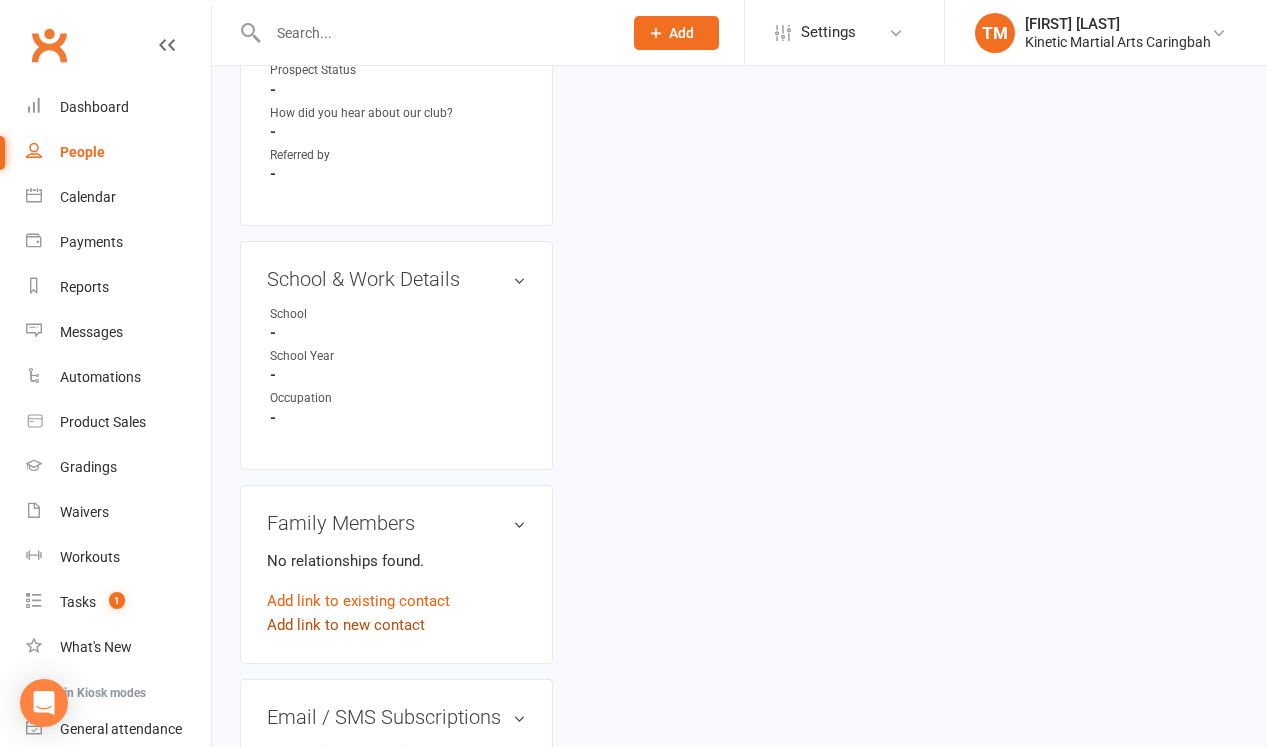 click on "Add link to new contact" at bounding box center (346, 625) 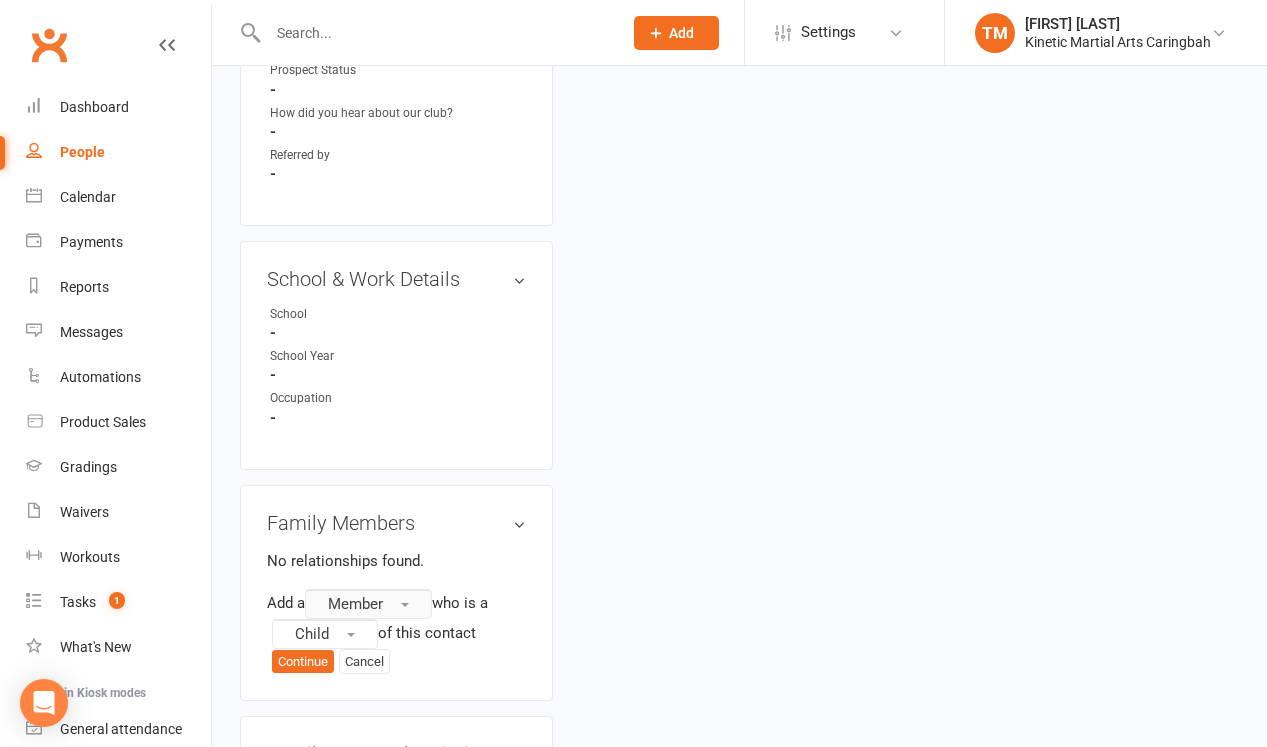 click on "Member" at bounding box center [355, 604] 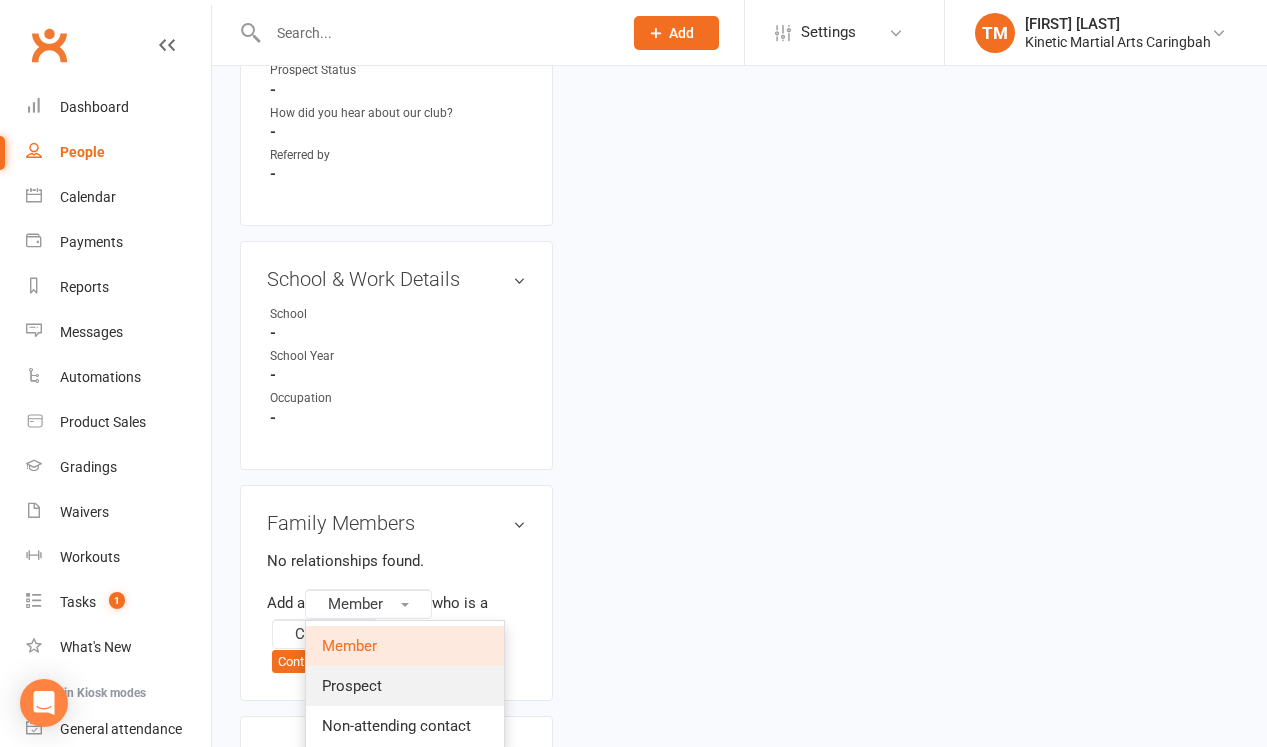 click on "Prospect" at bounding box center [352, 686] 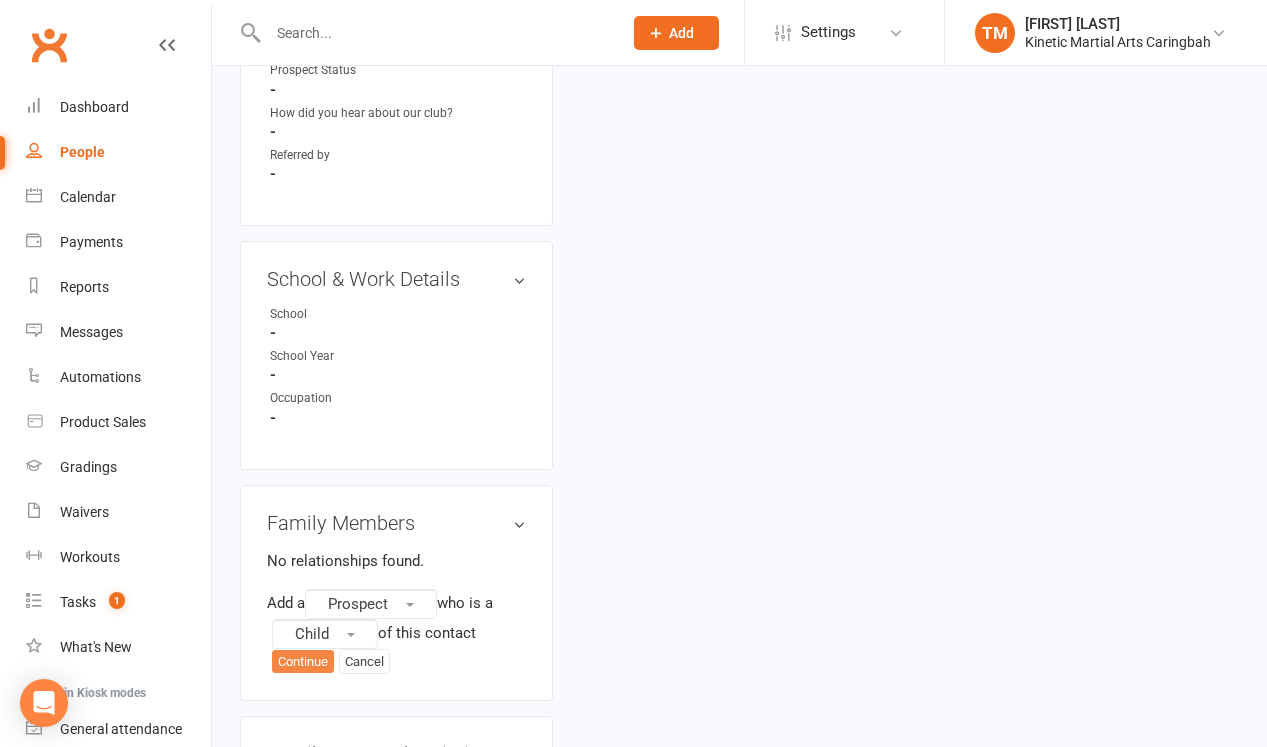 click on "Continue" at bounding box center [303, 662] 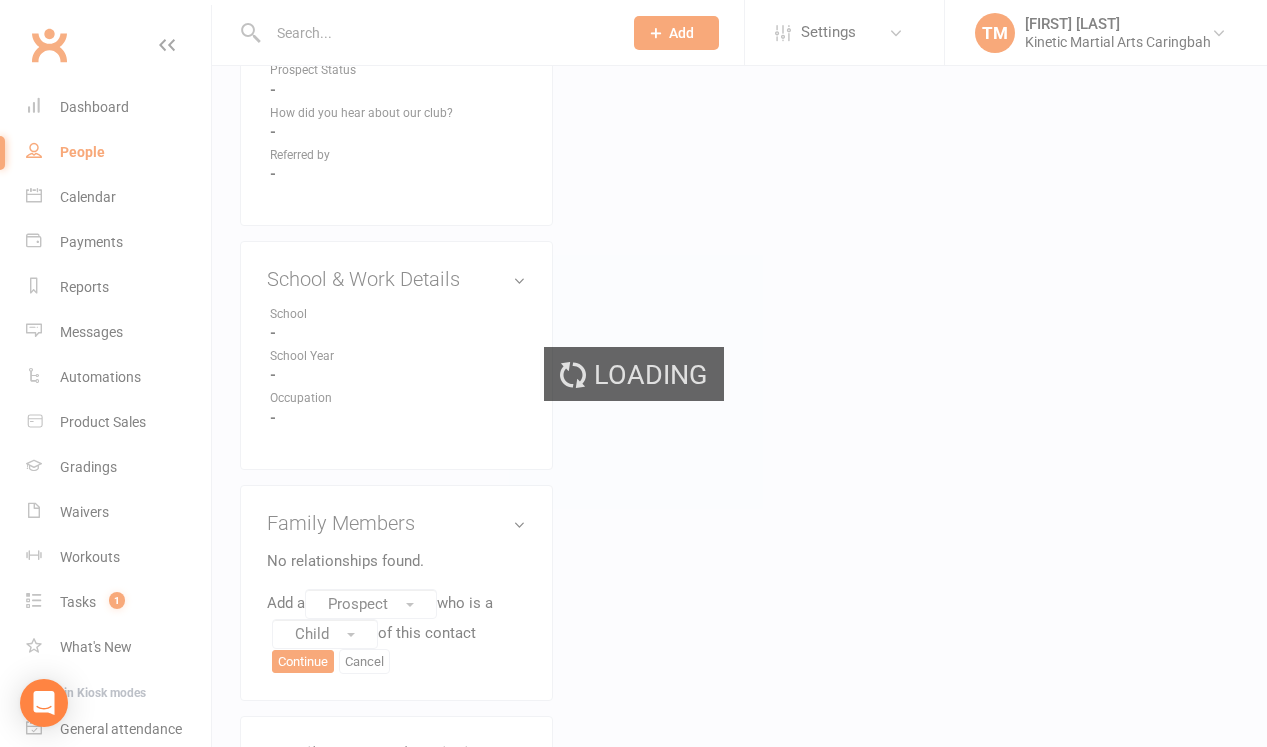 scroll, scrollTop: 0, scrollLeft: 0, axis: both 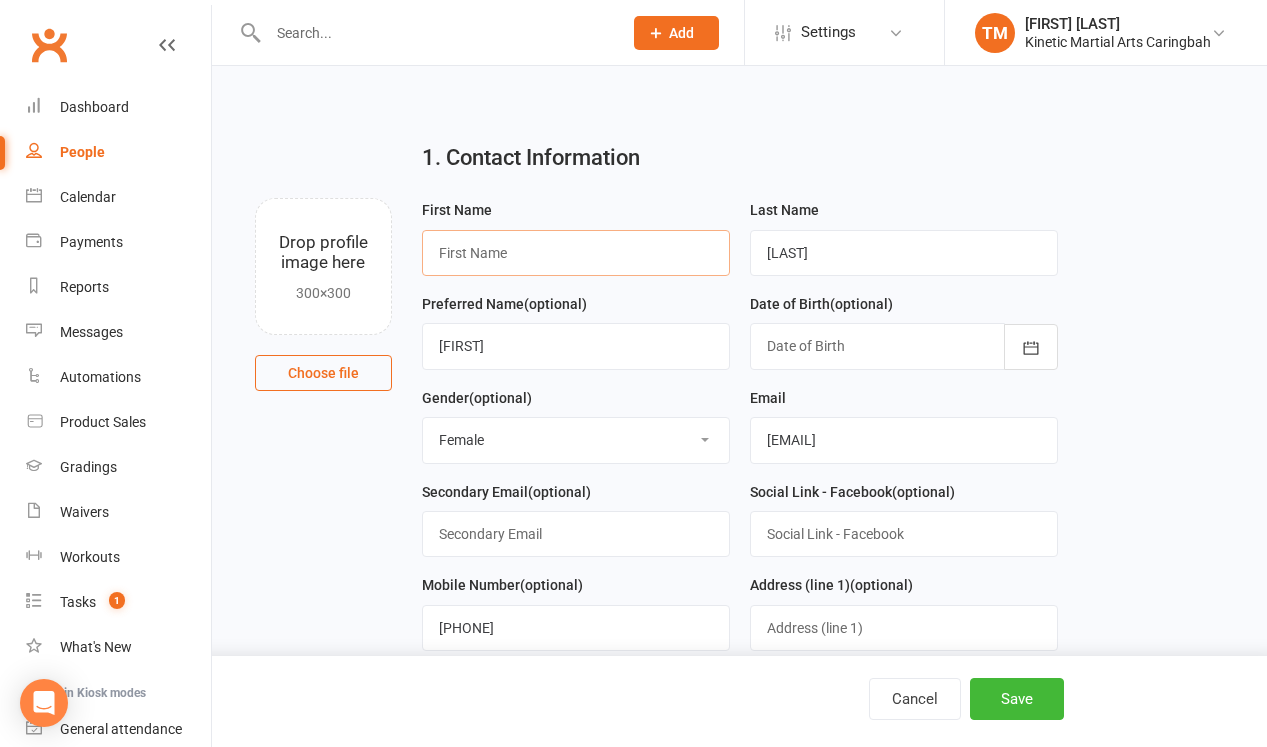 click at bounding box center [576, 253] 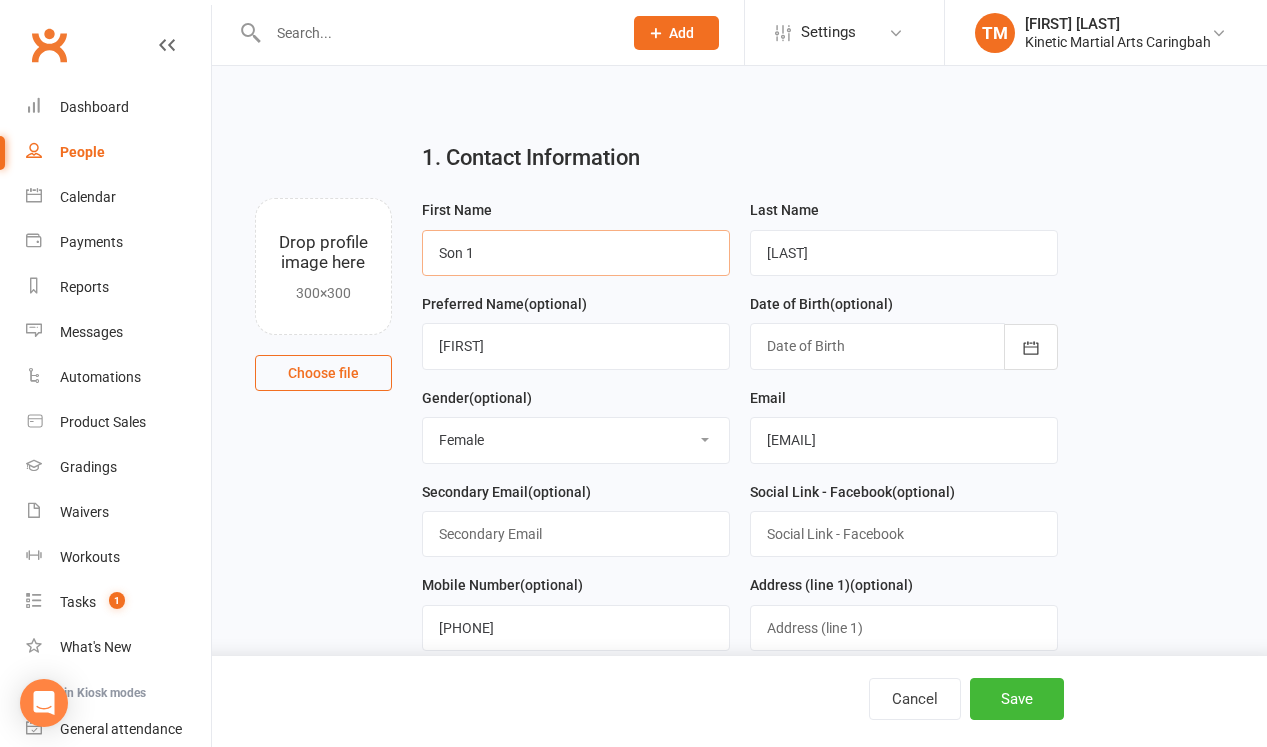 type on "Son 1" 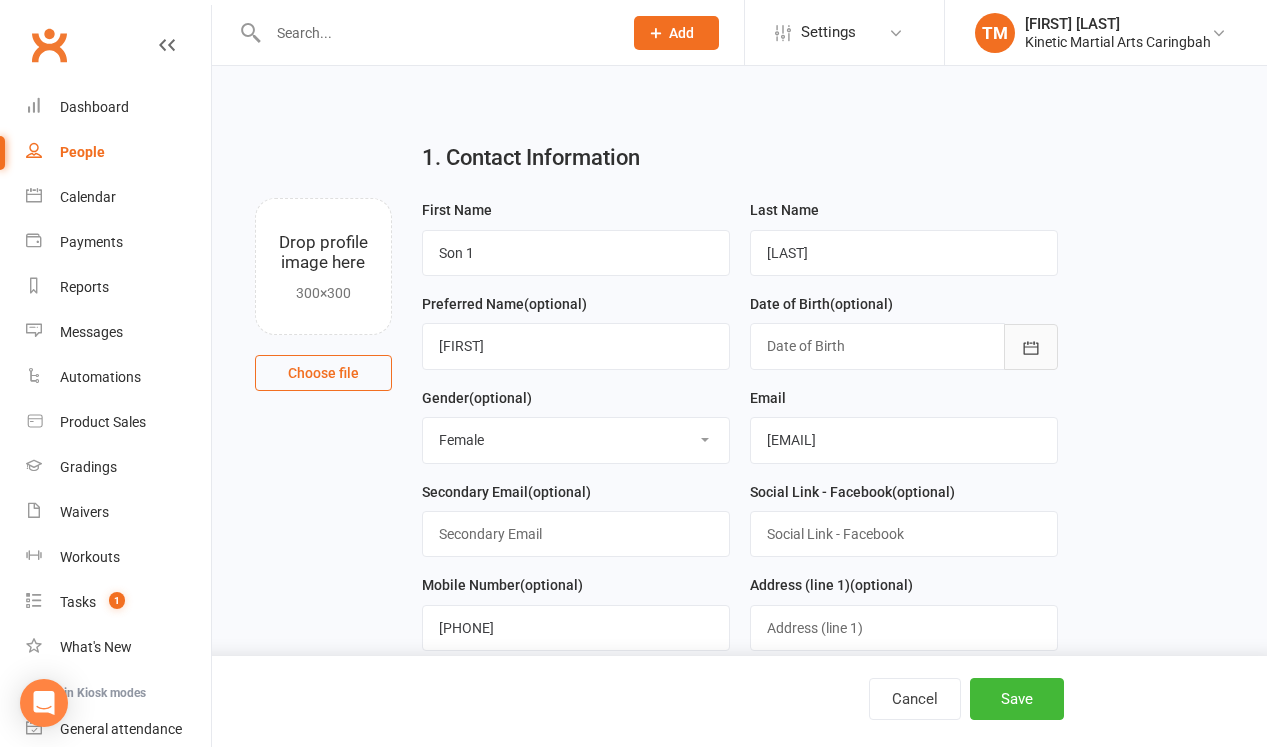 click 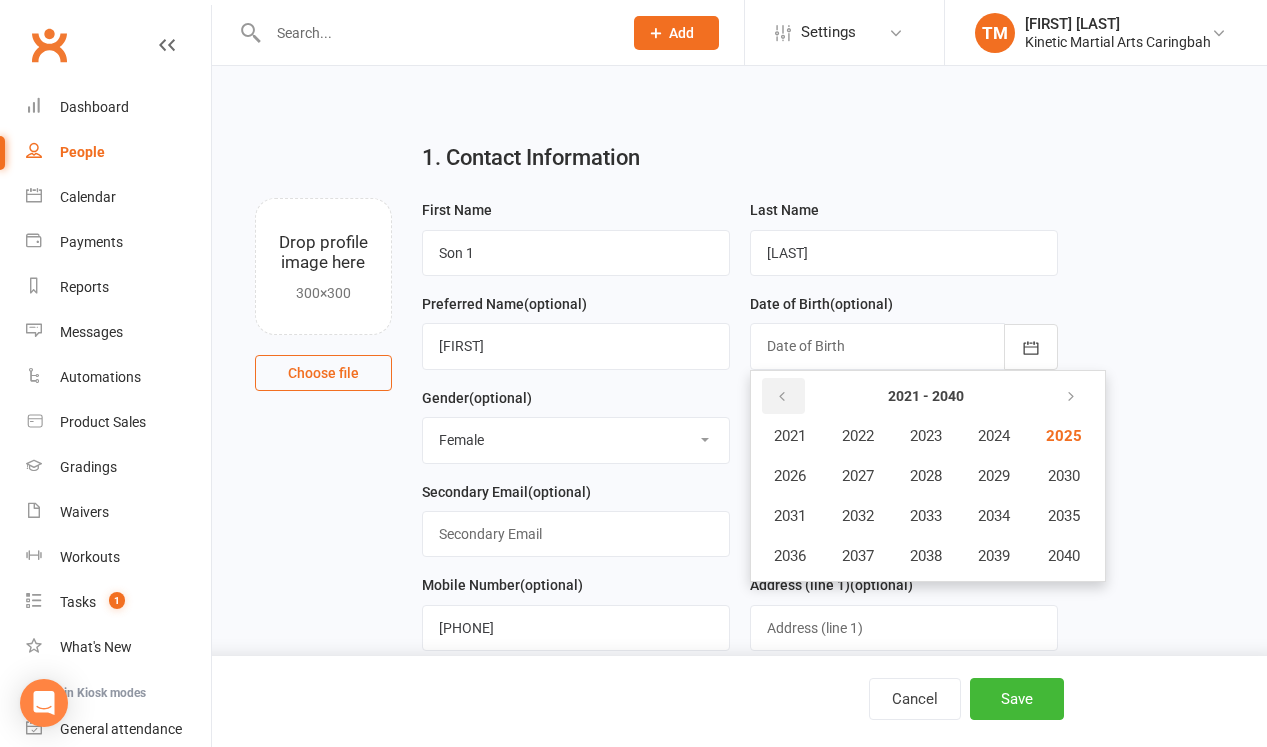 click at bounding box center (782, 397) 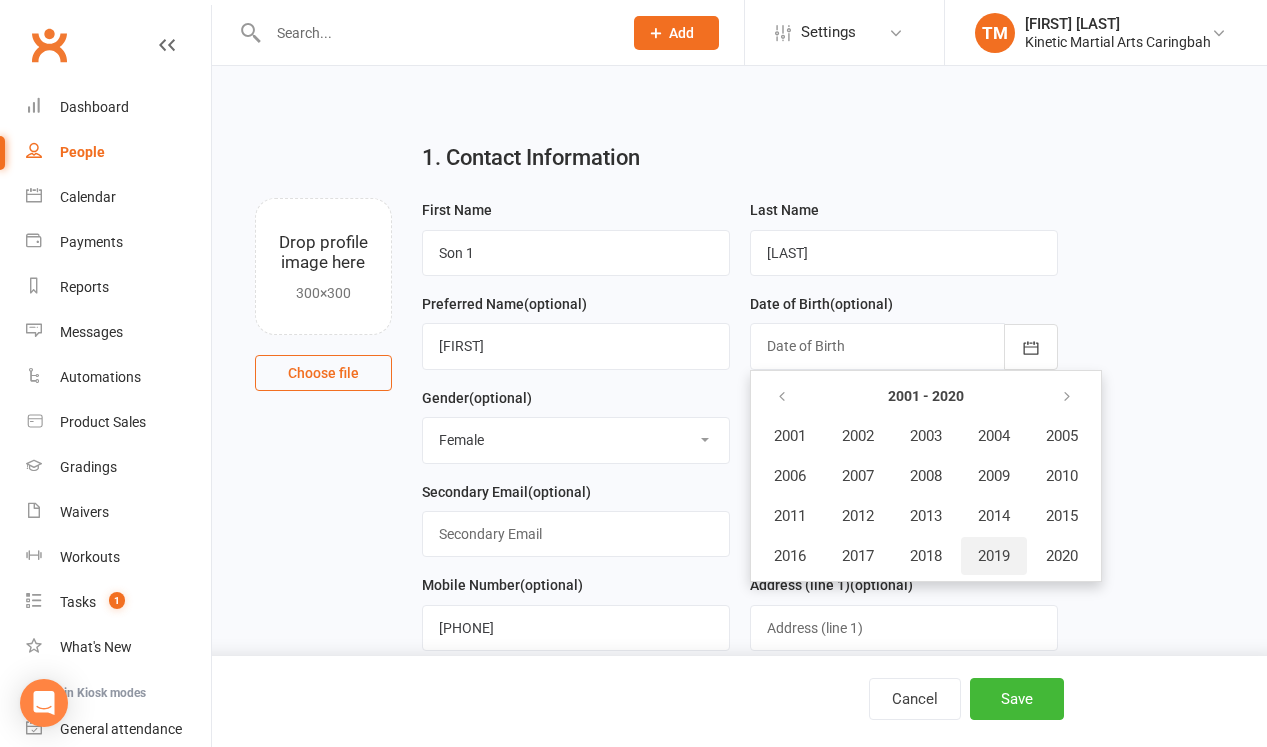 click on "2019" at bounding box center (994, 556) 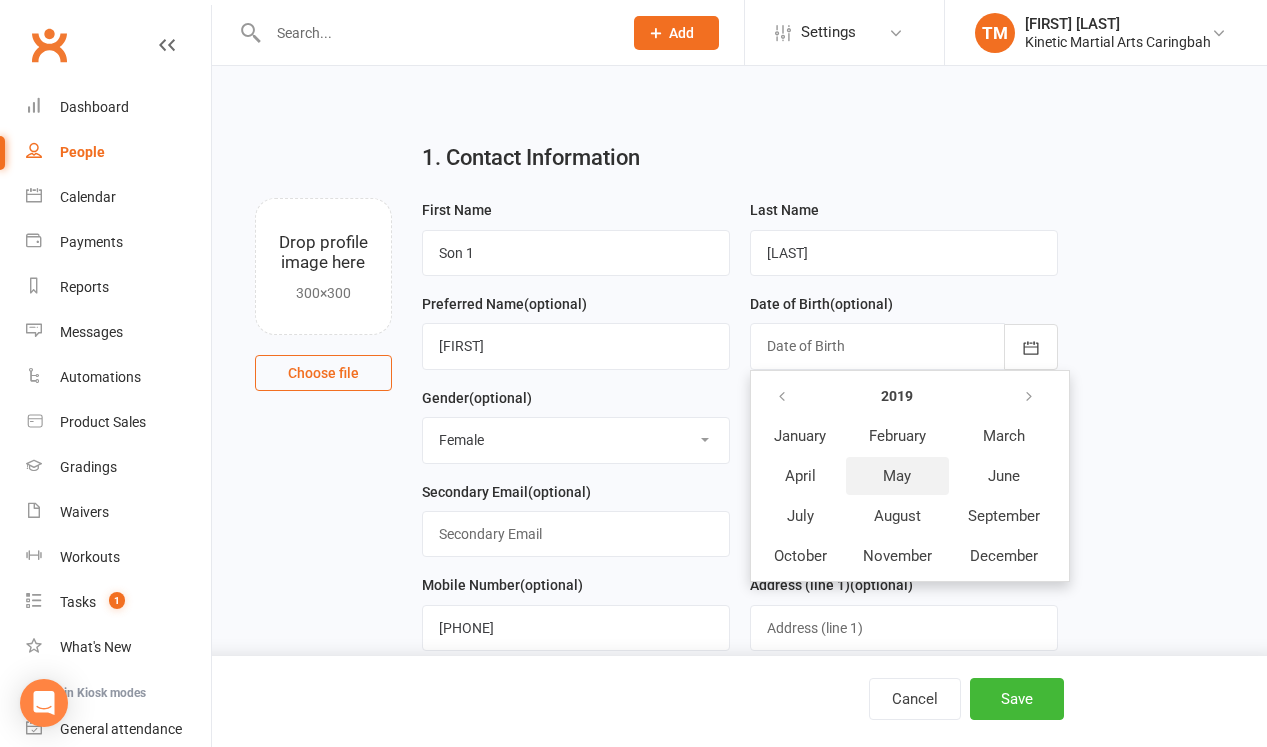 click on "May" at bounding box center (897, 476) 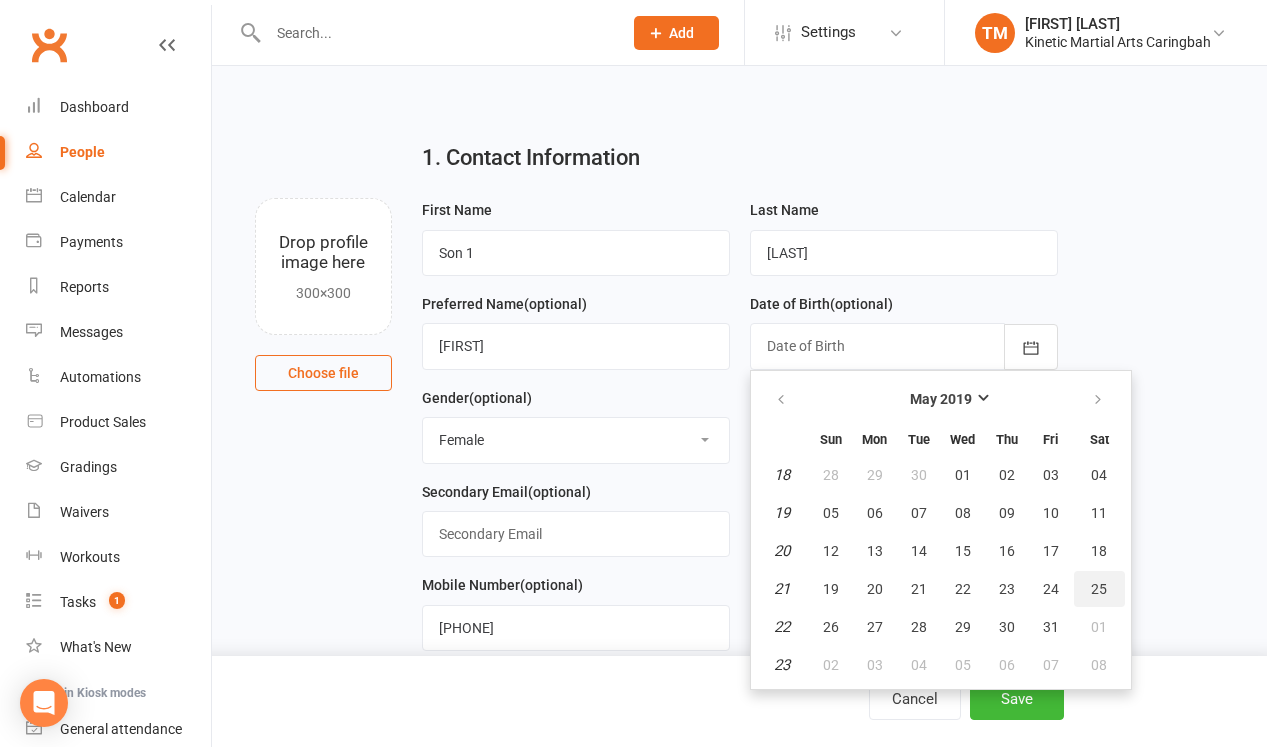 click on "25" at bounding box center (1099, 589) 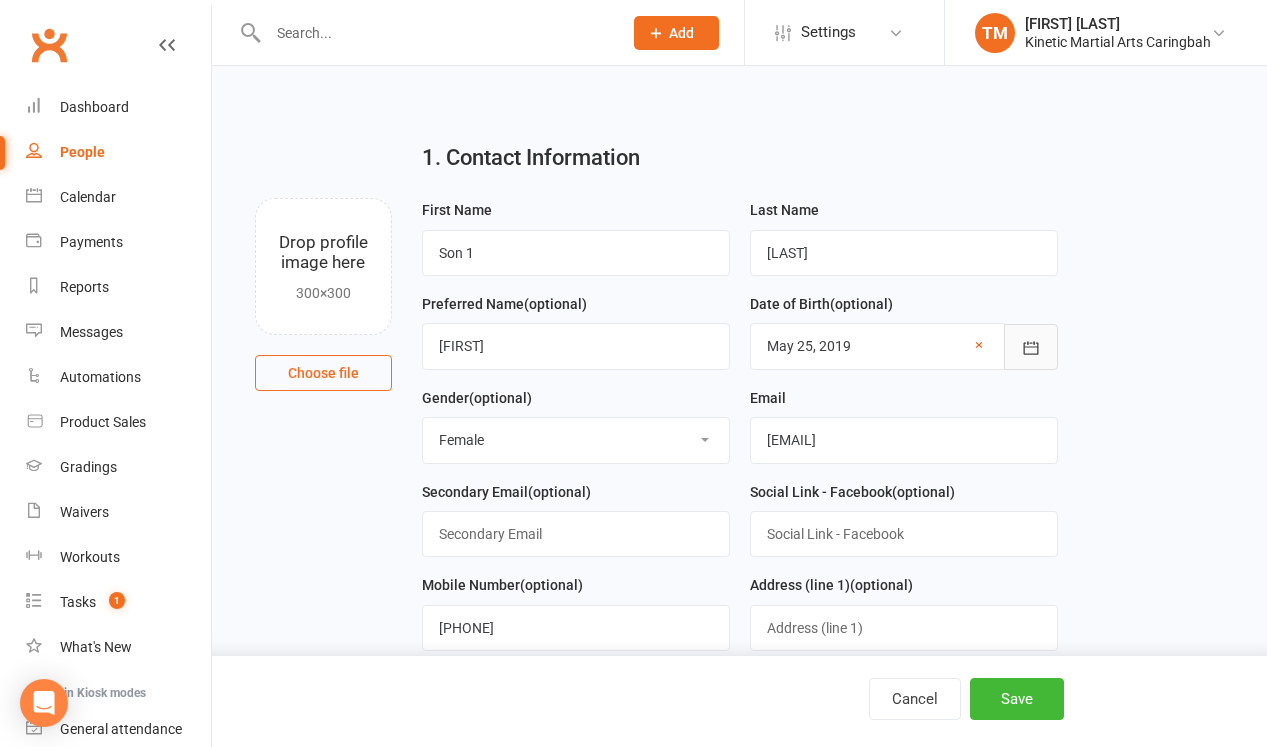 click 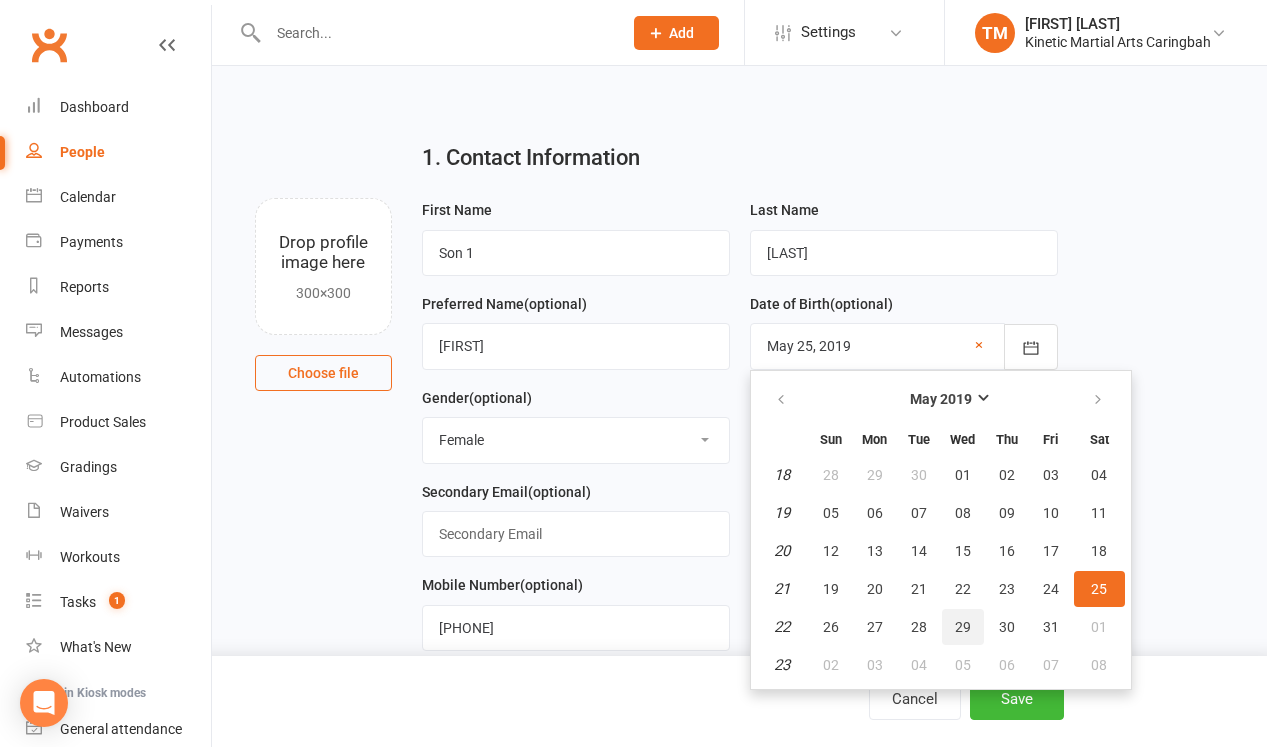 click on "29" at bounding box center (963, 627) 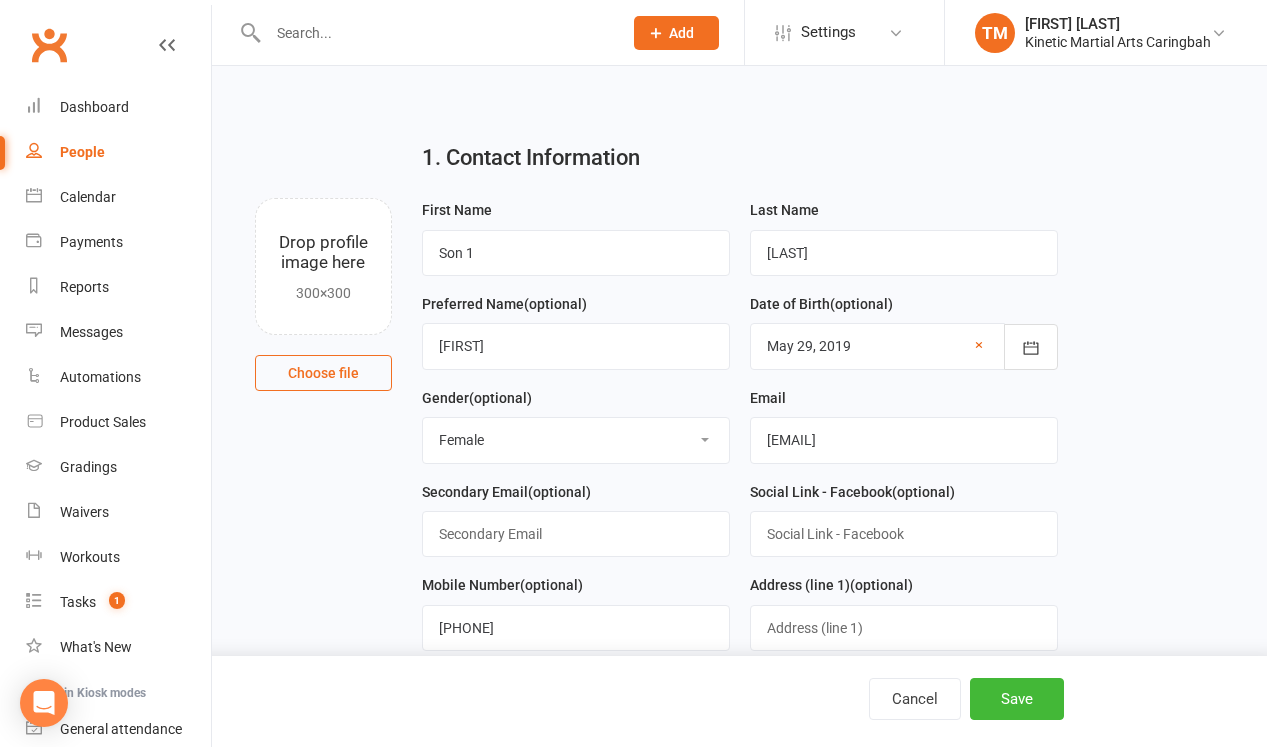 click on "Select Male Female Other" at bounding box center (576, 440) 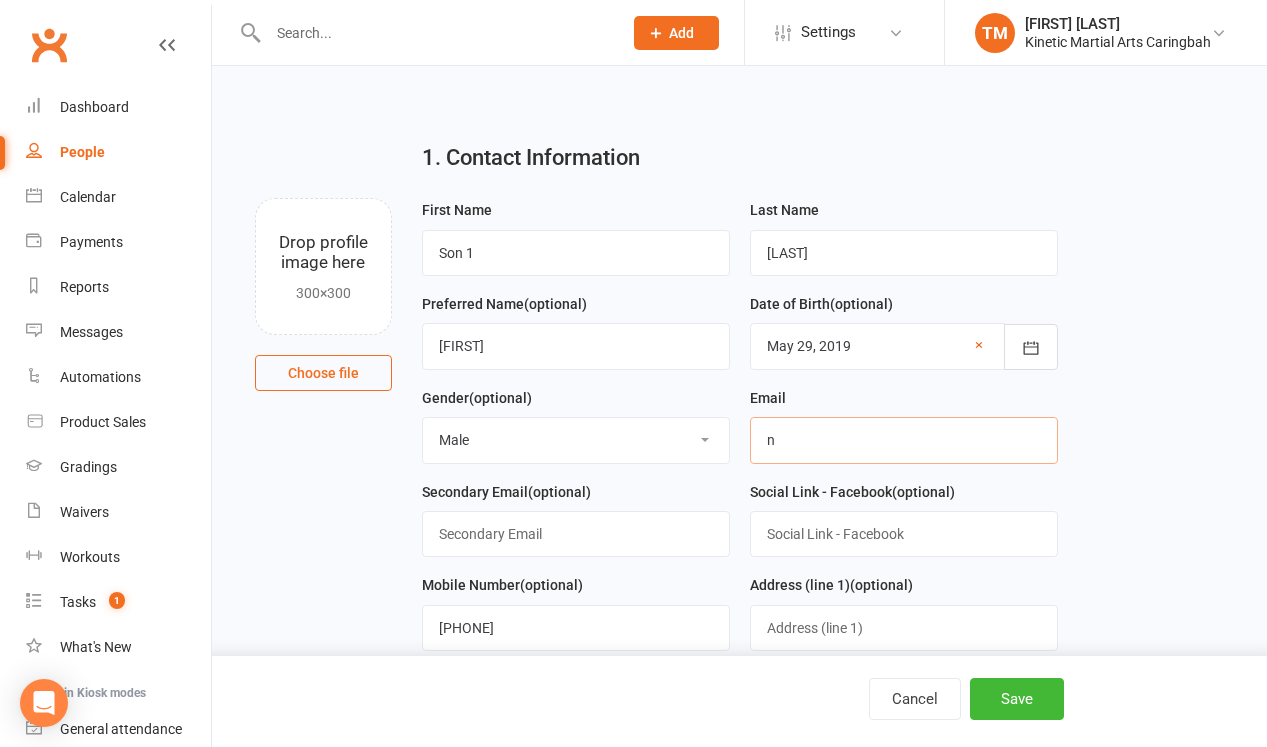 type on "noemail@example.com" 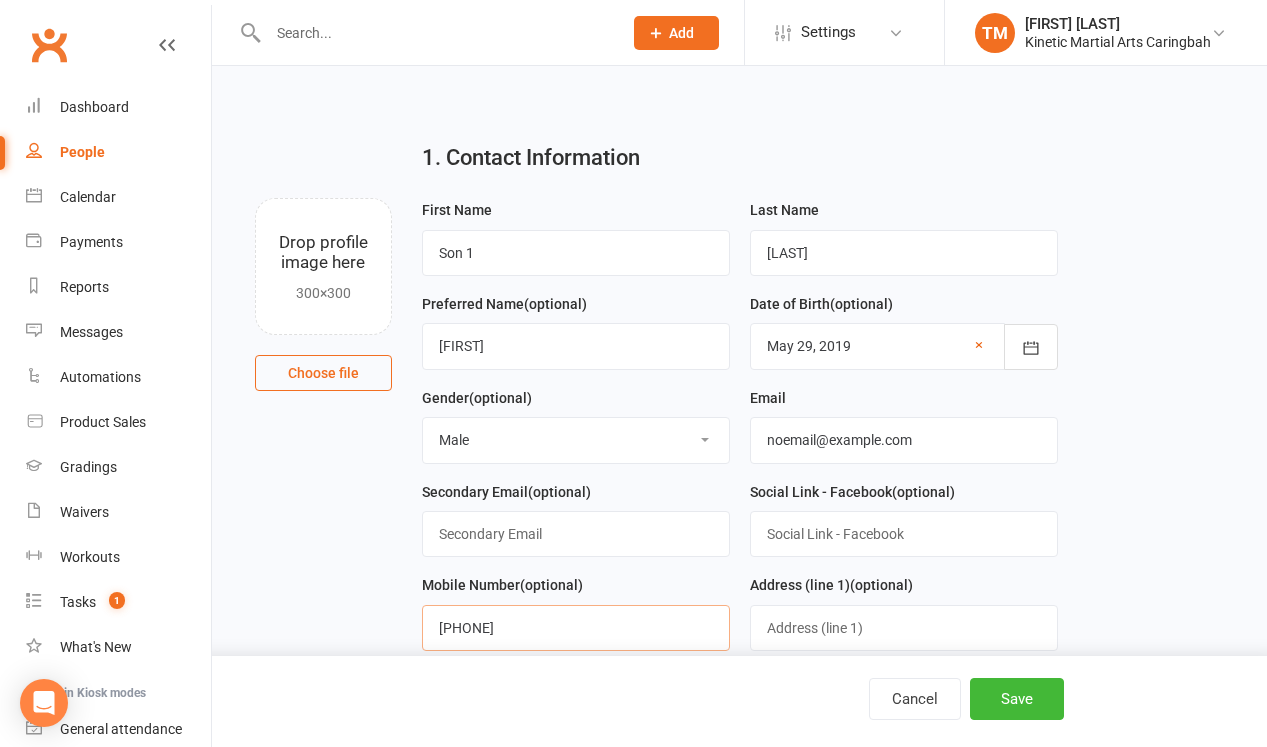 paste on "[EMAIL]" 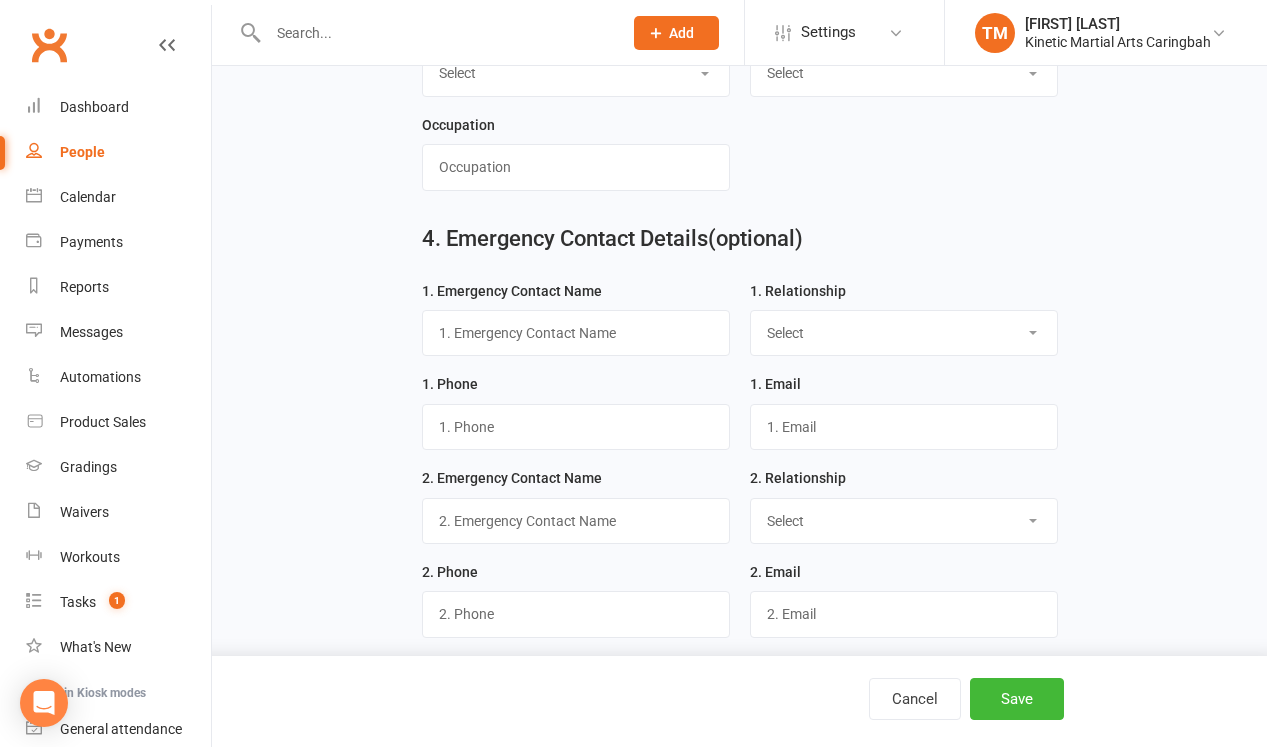 scroll, scrollTop: 1473, scrollLeft: 0, axis: vertical 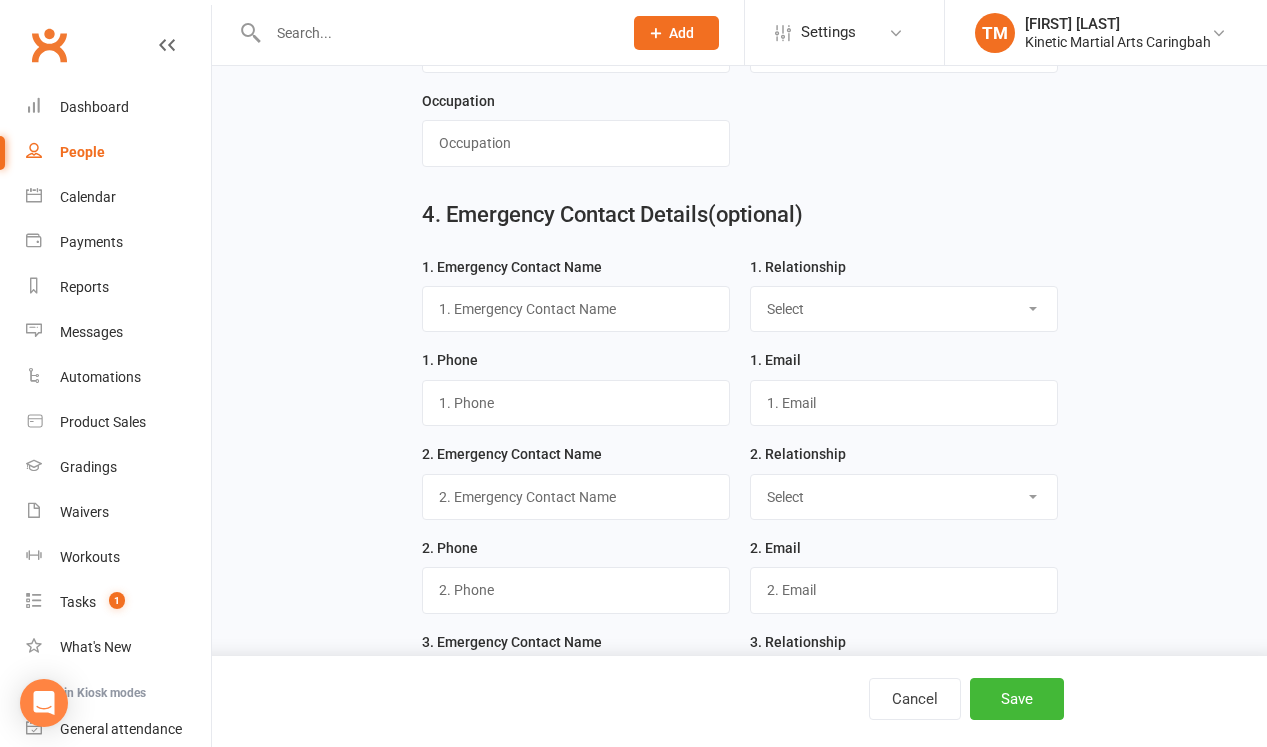 type 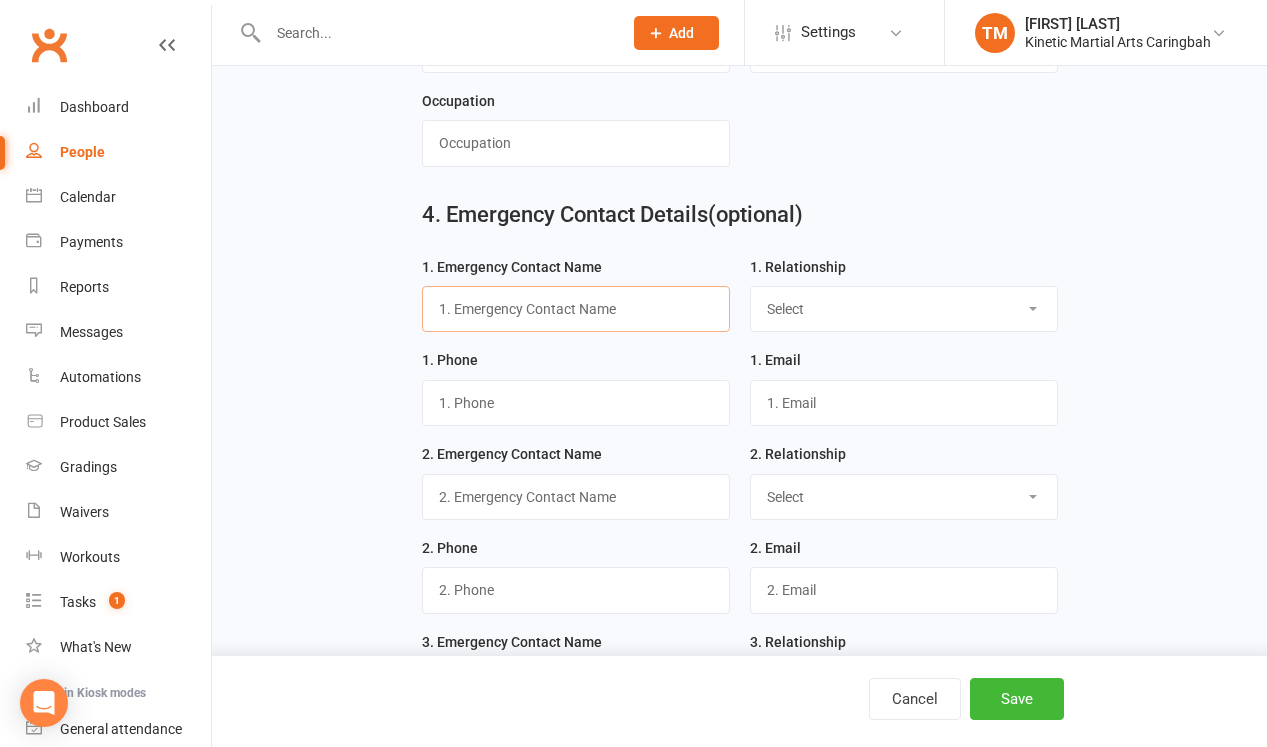 click at bounding box center [576, 309] 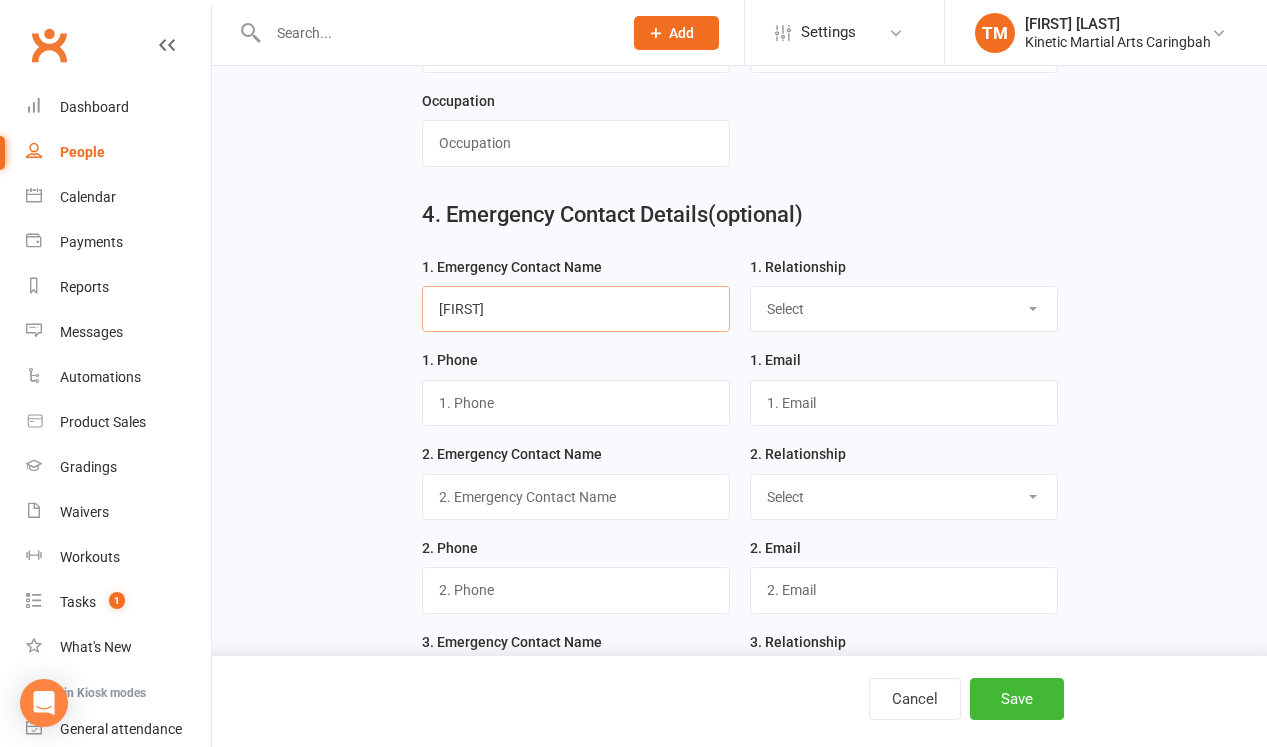 type on "[FIRST]" 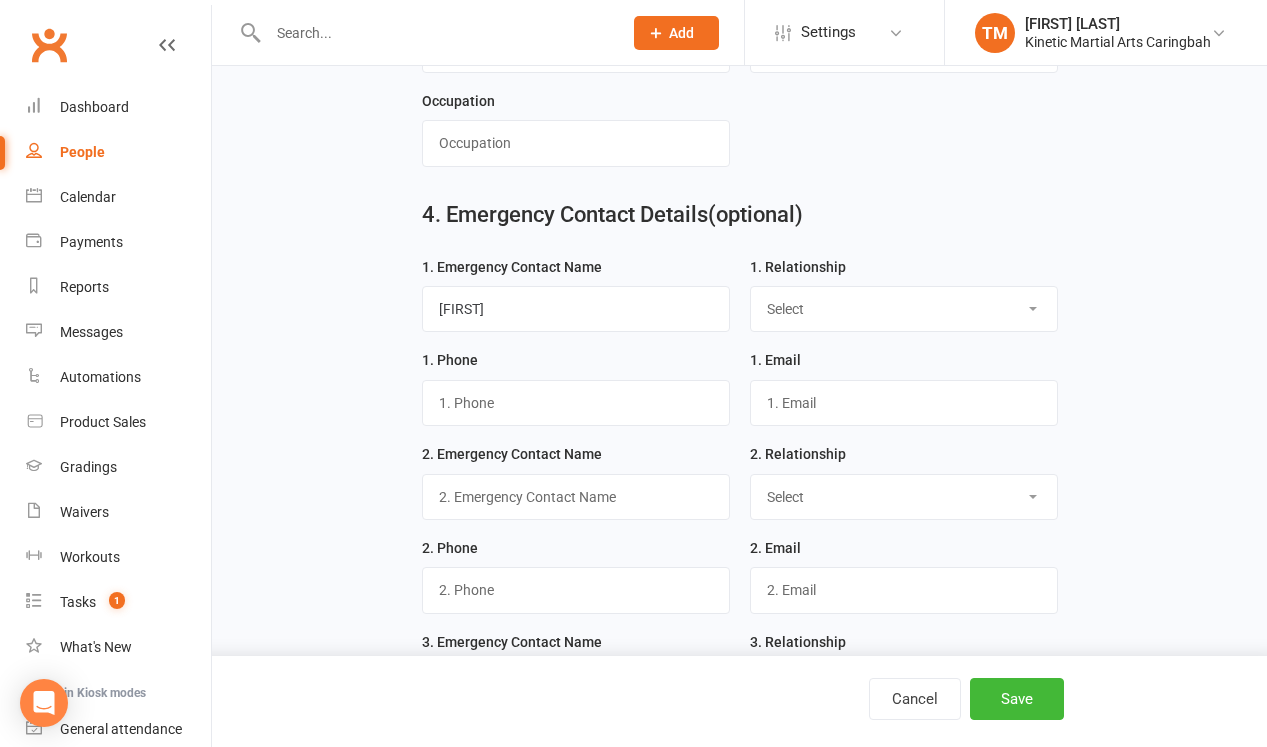 select on "Mother" 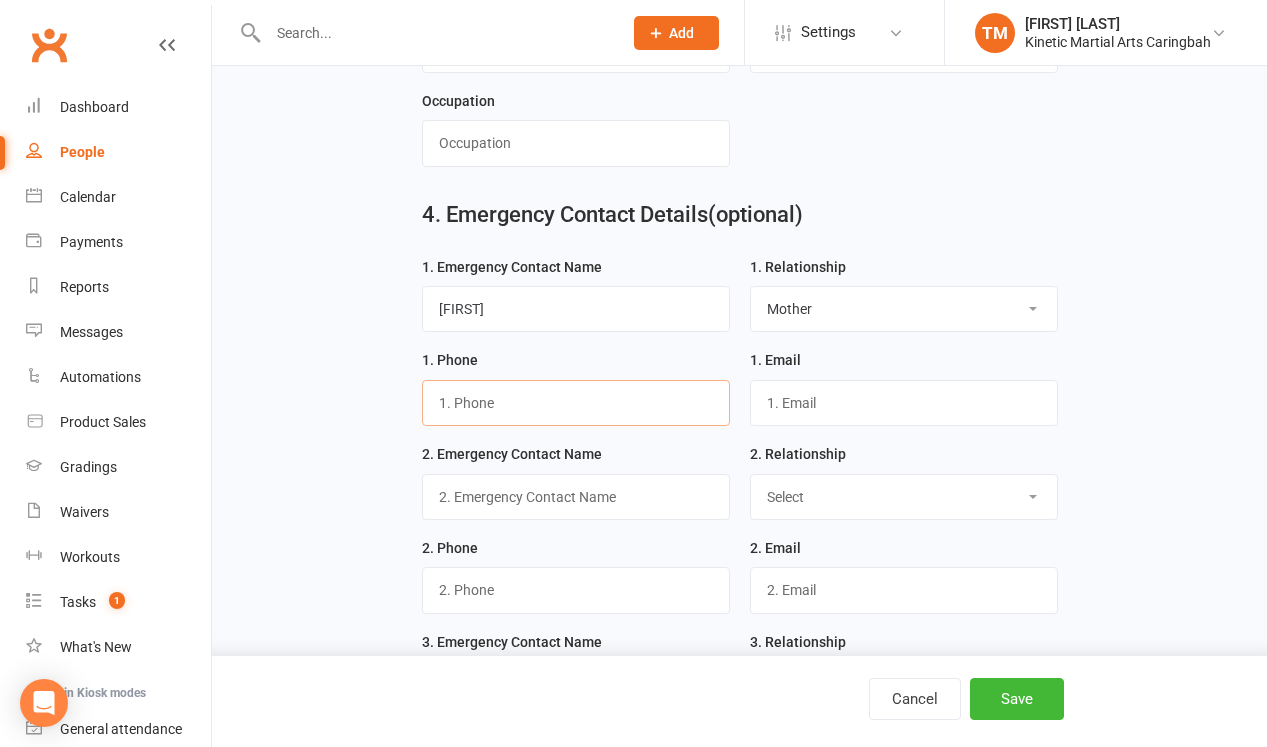 paste on "[PHONE] [EMAIL]" 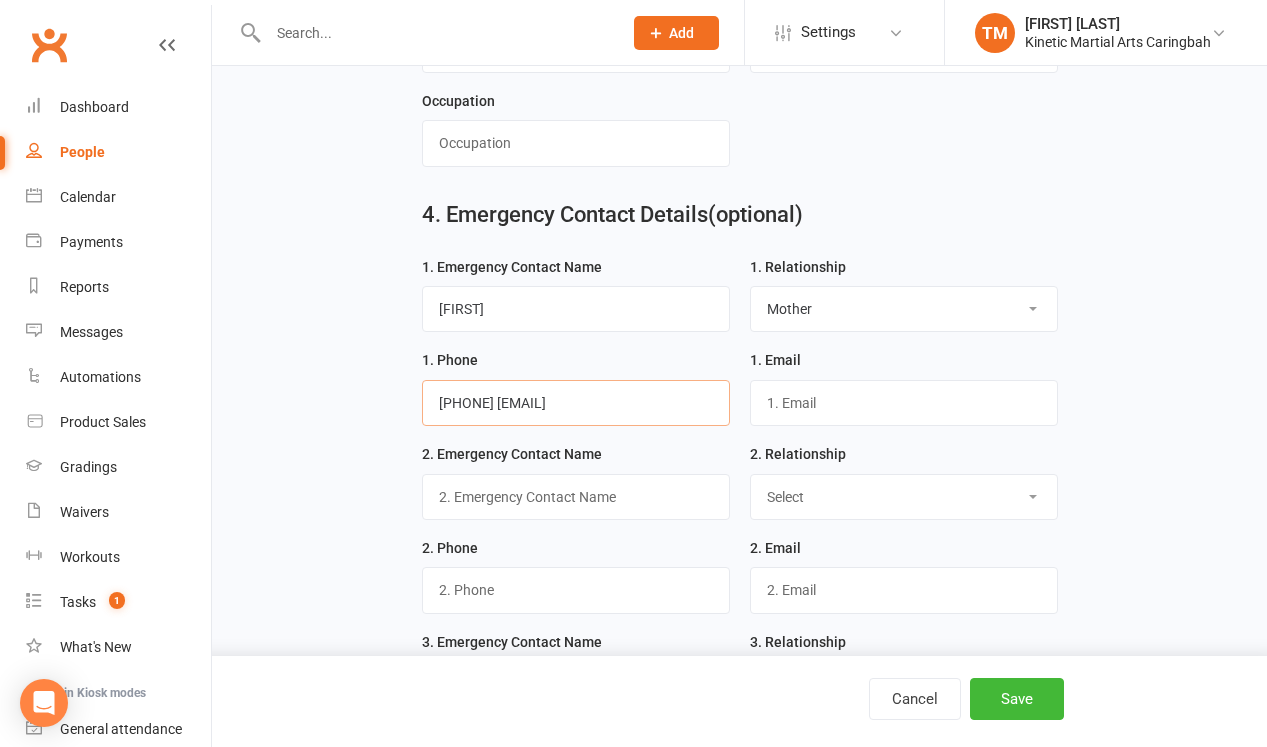click on "[PHONE] [EMAIL]" at bounding box center (576, 403) 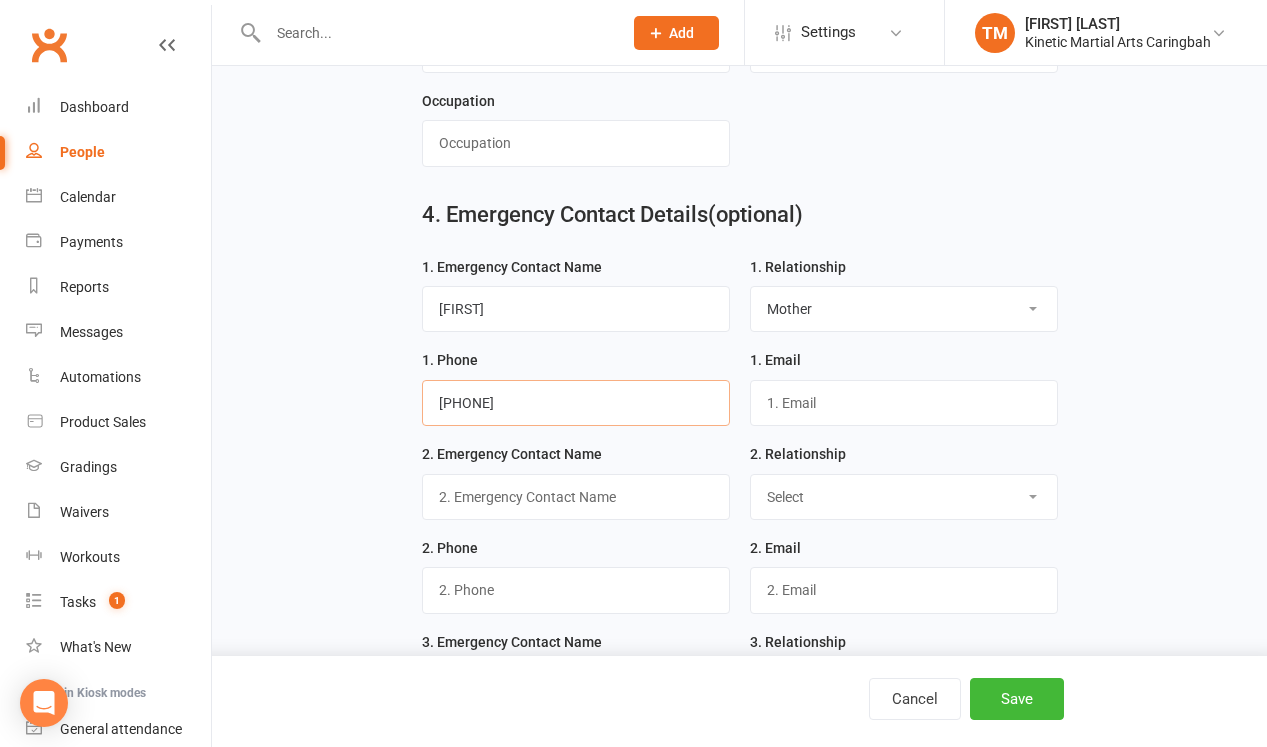 type on "[PHONE]" 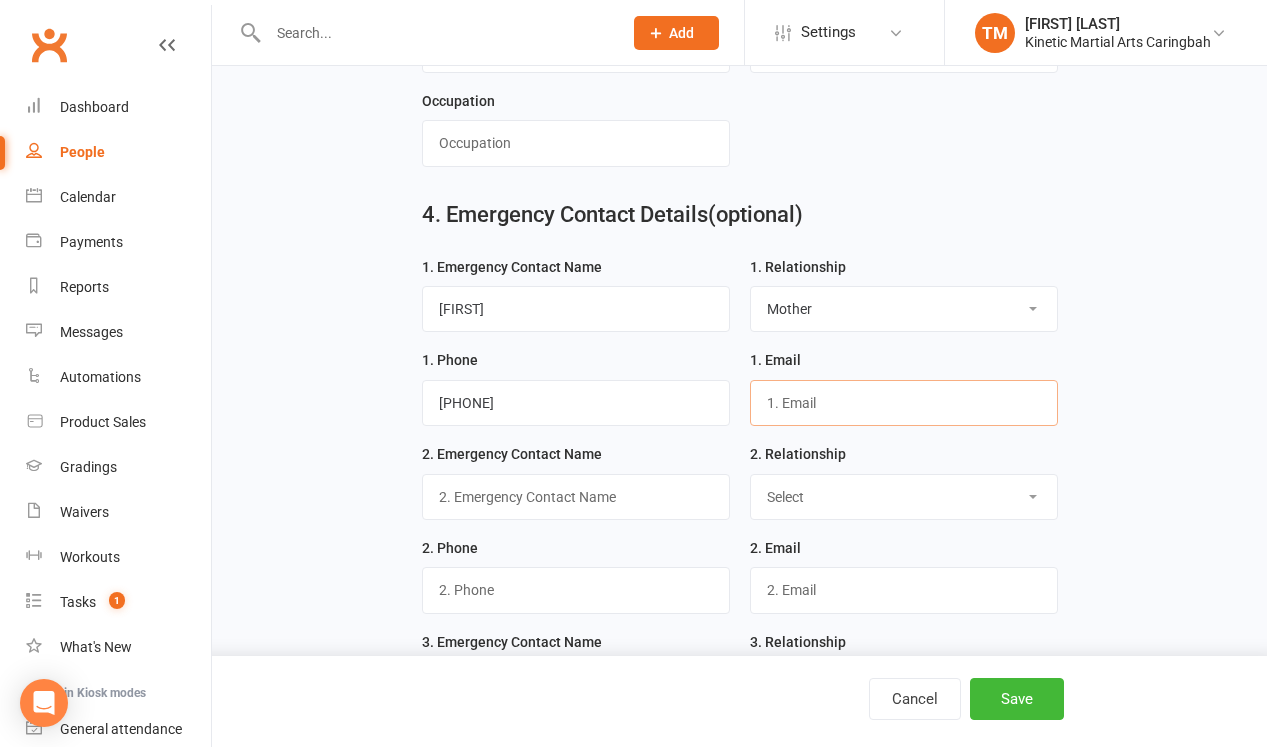paste on "[PHONE] [EMAIL]" 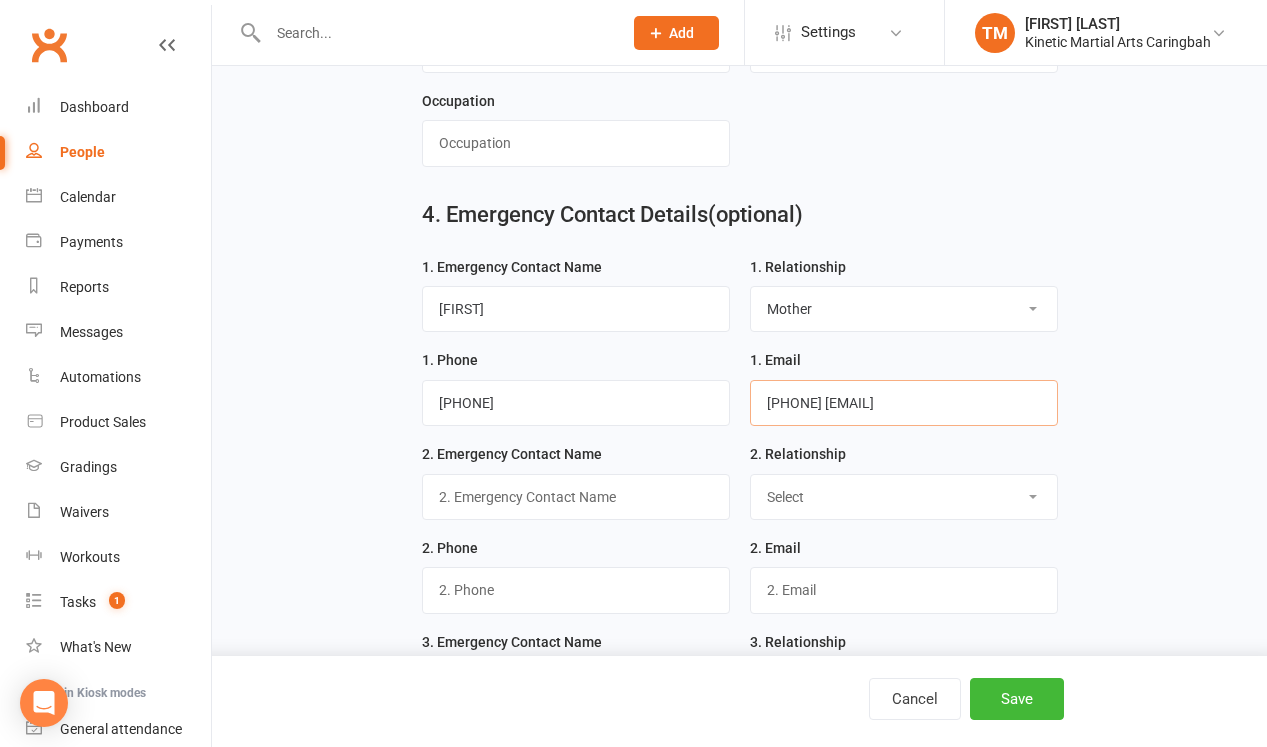 click on "[PHONE] [EMAIL]" at bounding box center (904, 403) 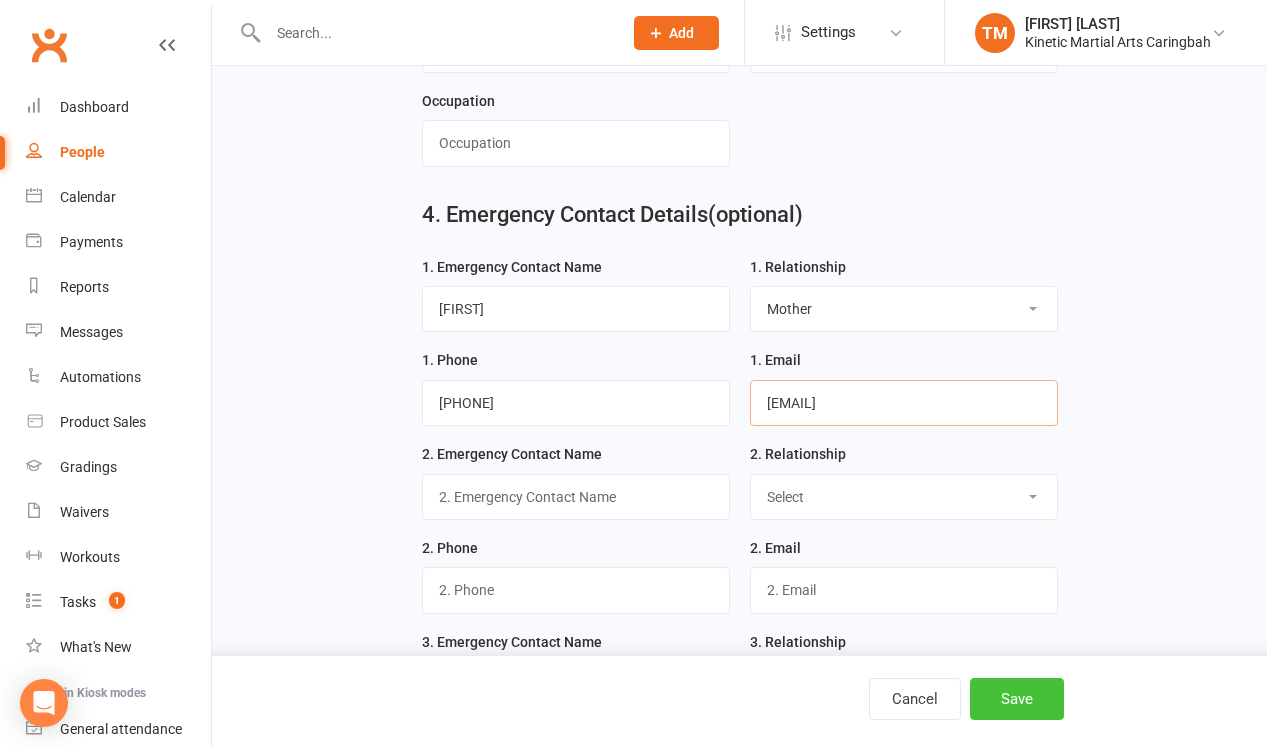 type on "[EMAIL]" 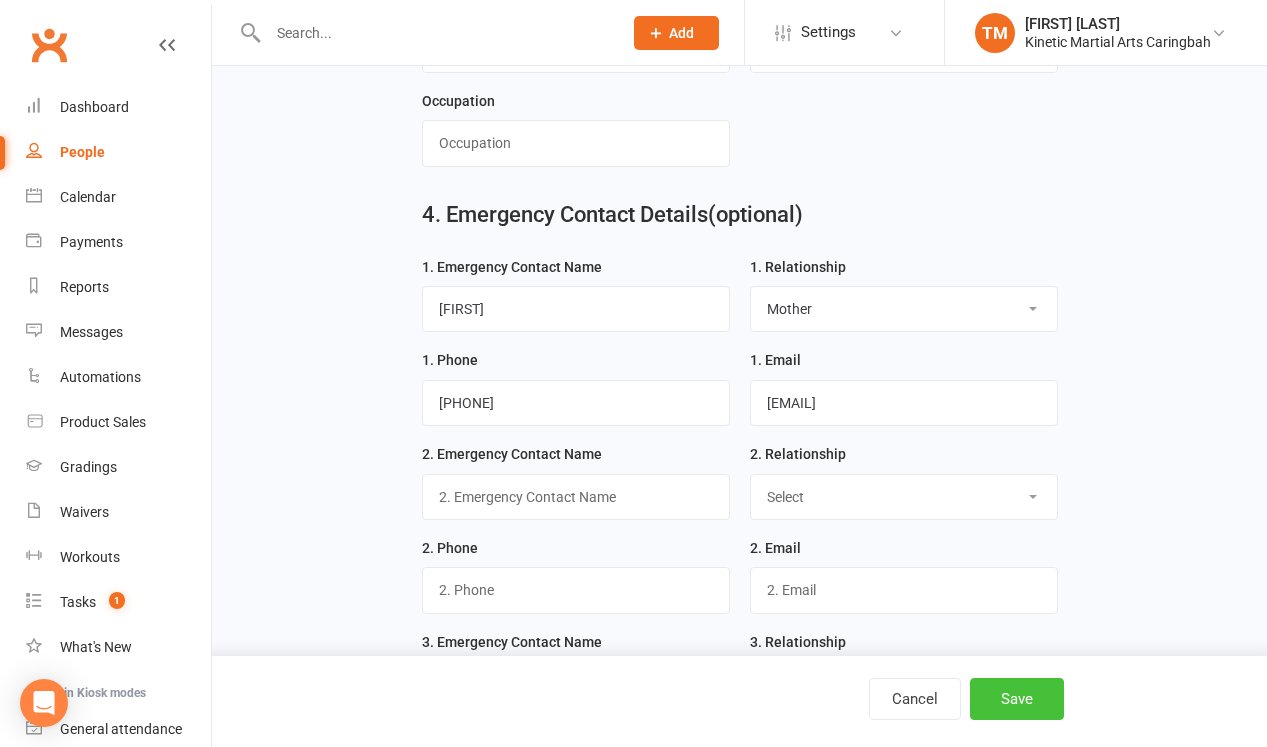 click on "Save" at bounding box center (1017, 699) 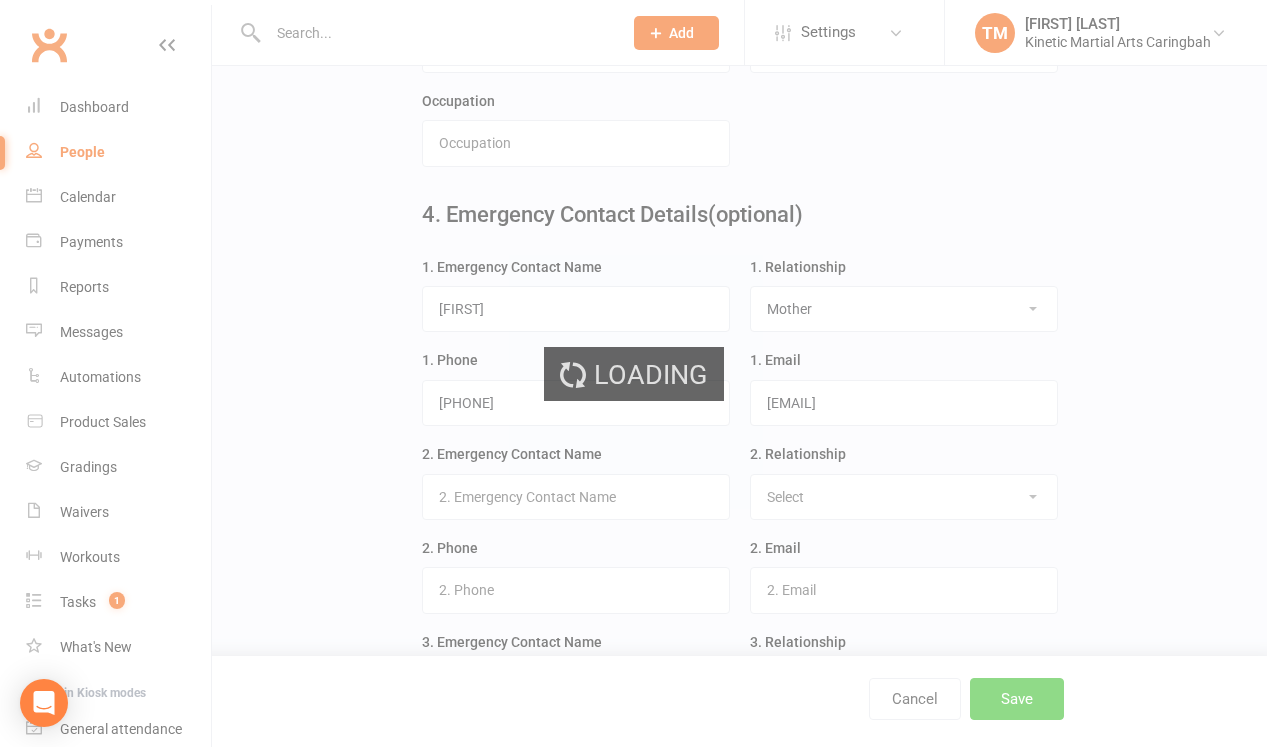 scroll, scrollTop: 0, scrollLeft: 0, axis: both 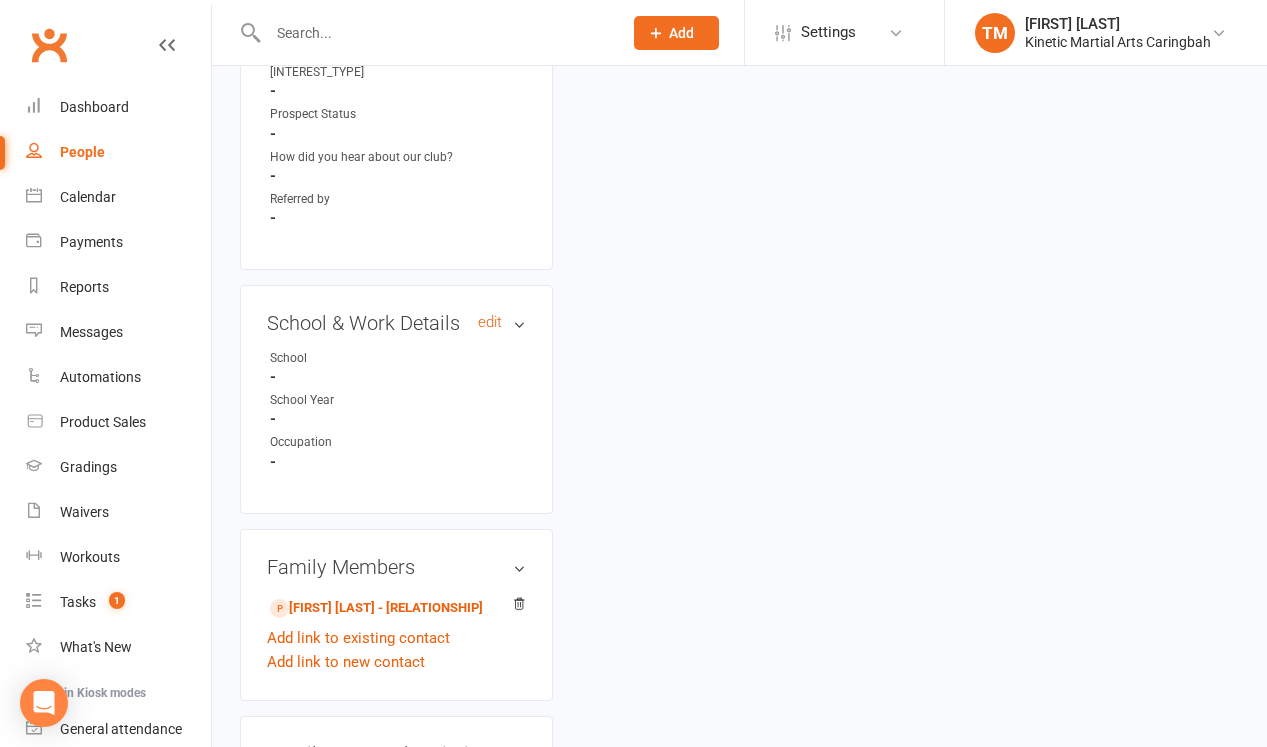 click on "[SECTION] edit" at bounding box center [396, 323] 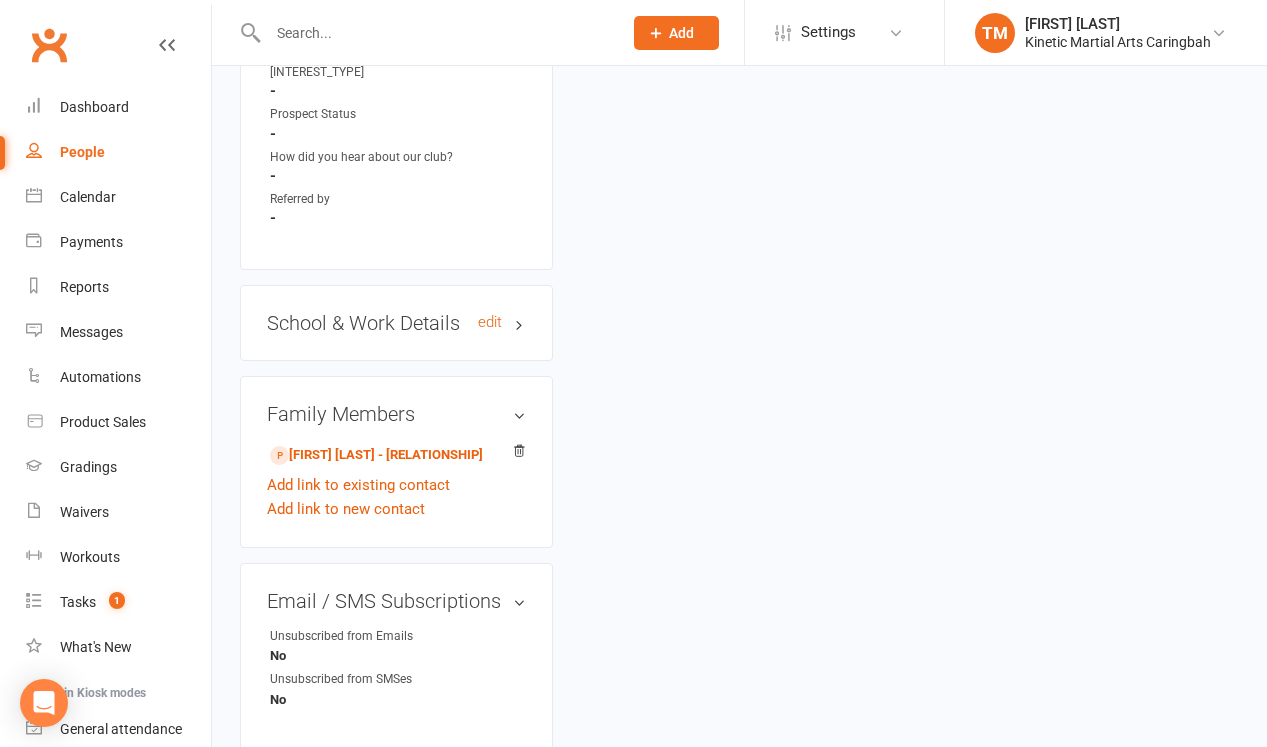 click on "[SECTION] edit" at bounding box center [396, 323] 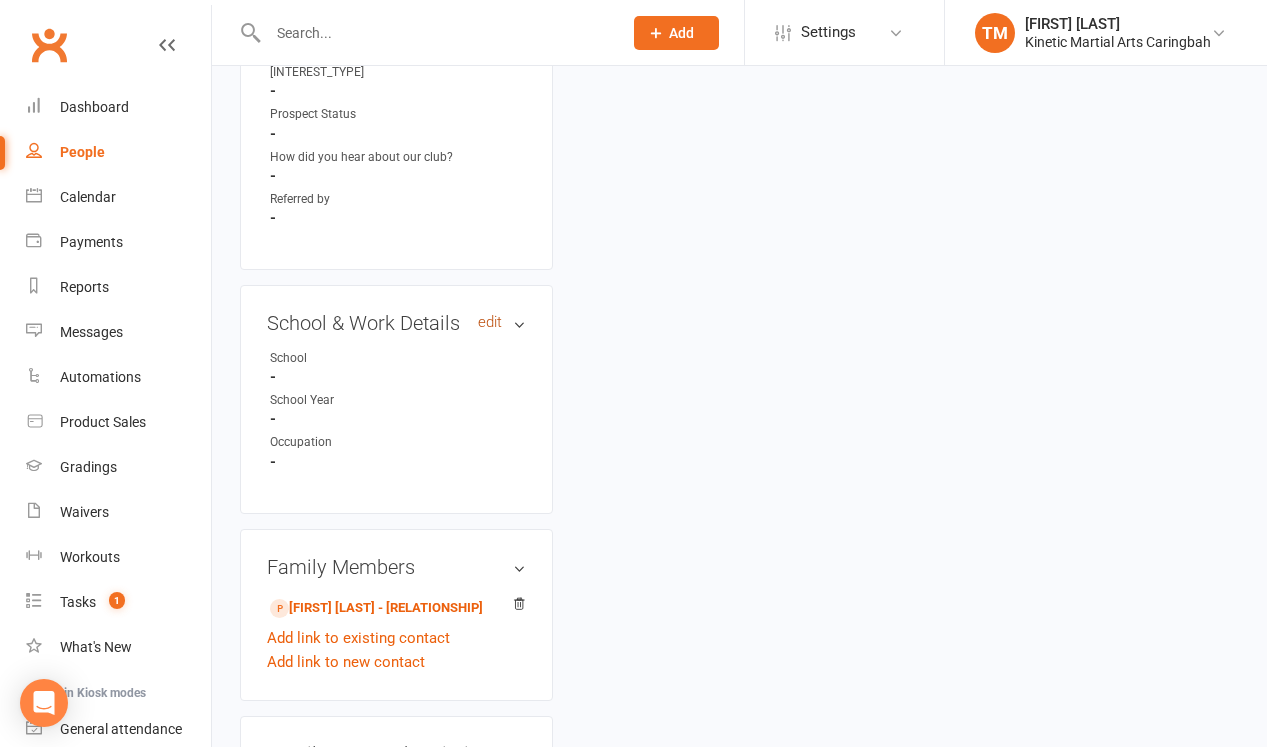 click on "edit" at bounding box center [490, 322] 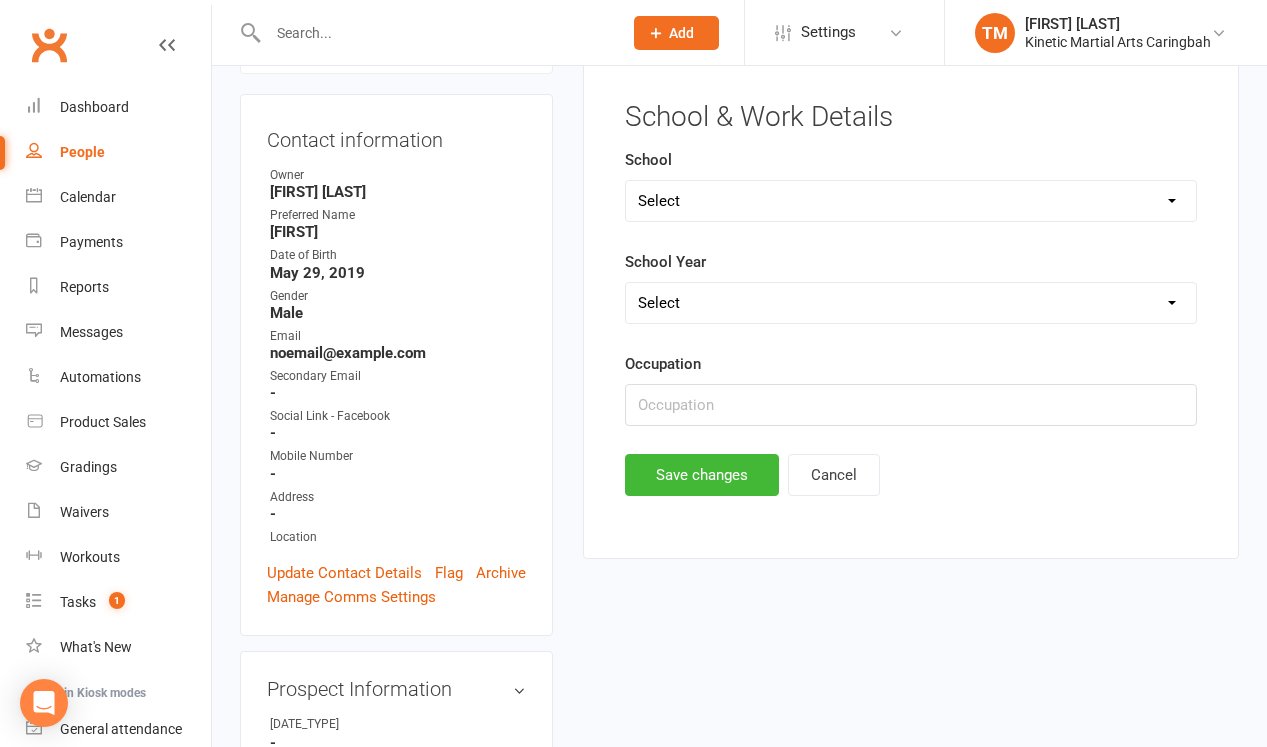 scroll, scrollTop: 137, scrollLeft: 0, axis: vertical 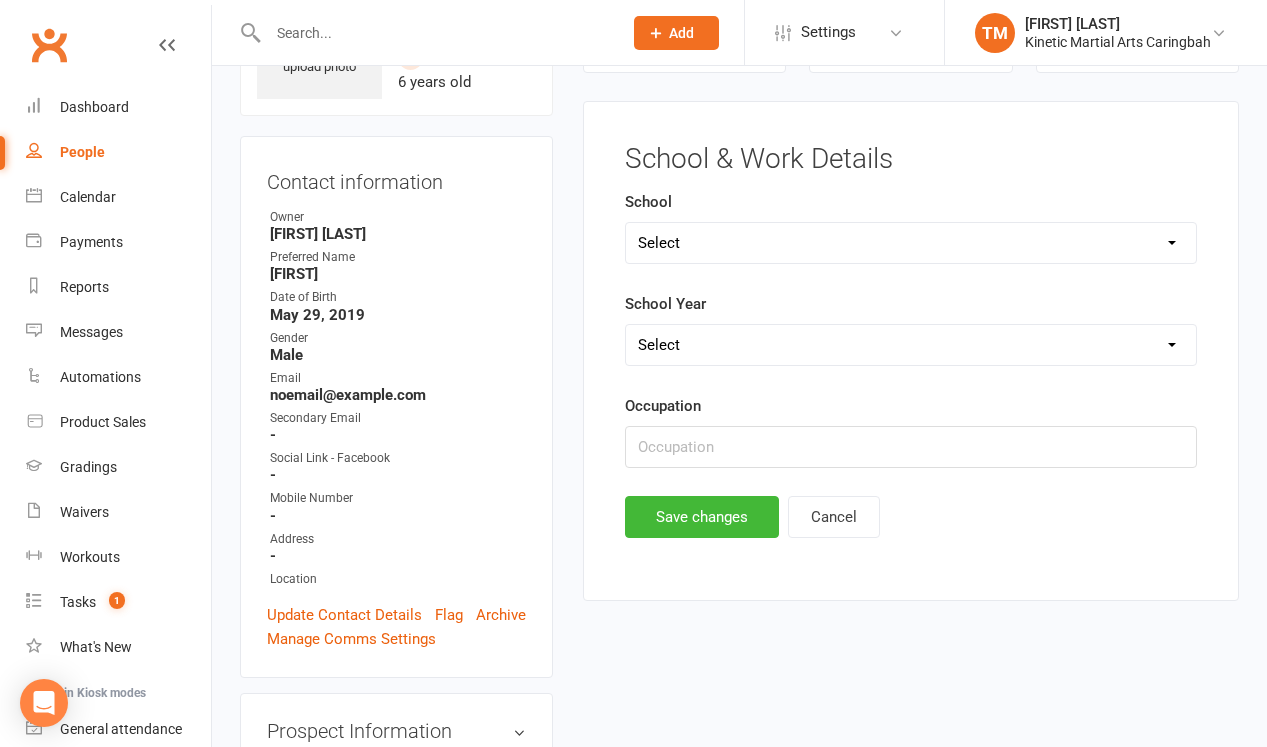 click on "Select [AGE_GROUP] [AGE_GROUP] [AGE_GROUP] [AGE_GROUP] [AGE_GROUP] [AGE_GROUP] [AGE_GROUP] [AGE_GROUP] [AGE_GROUP] [AGE_GROUP] [AGE_GROUP] [AGE_GROUP] [AGE_GROUP] [AGE_GROUP] [AGE_GROUP] [YEARS_GROUP] [YEARS_GROUP] [YEARS_GROUP] [YEARS_GROUP] [YEARS_GROUP] [YEARS_GROUP] [YEARS_GROUP]" at bounding box center (911, 345) 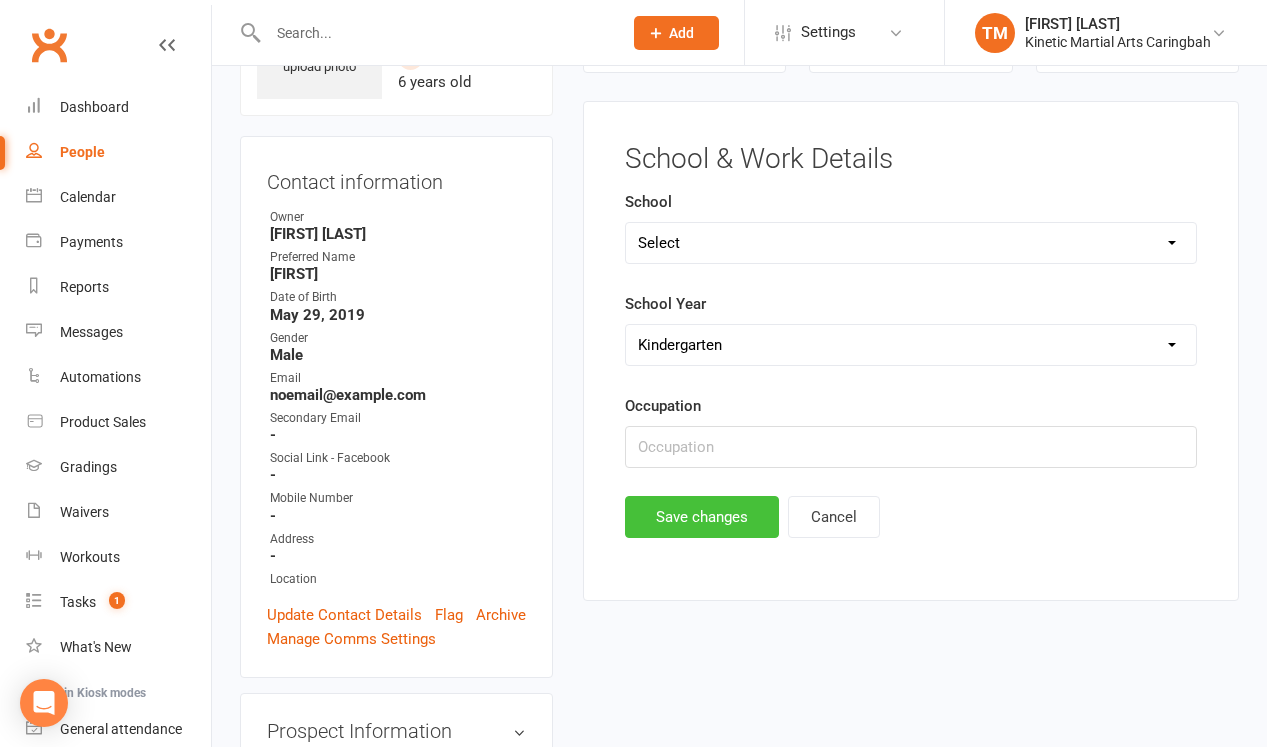 click on "Save changes" at bounding box center (702, 517) 